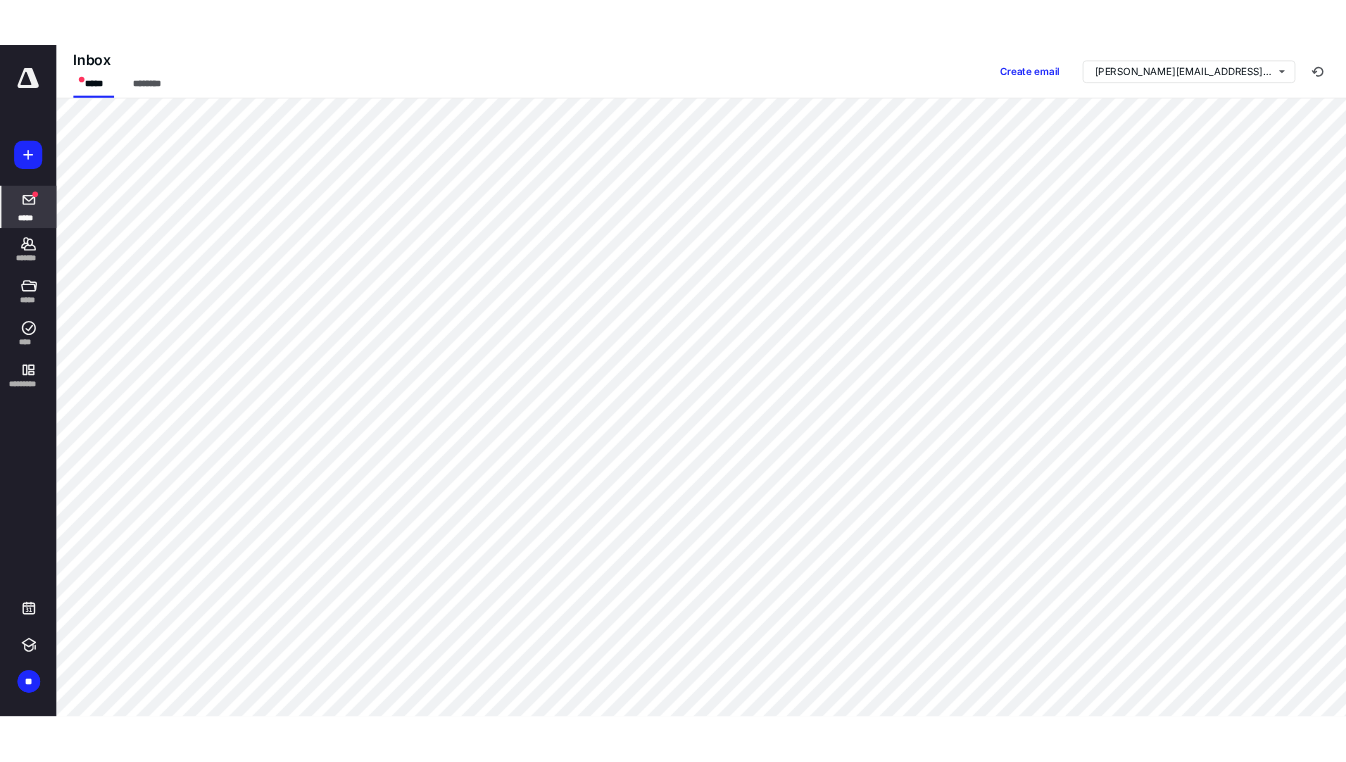 scroll, scrollTop: 0, scrollLeft: 0, axis: both 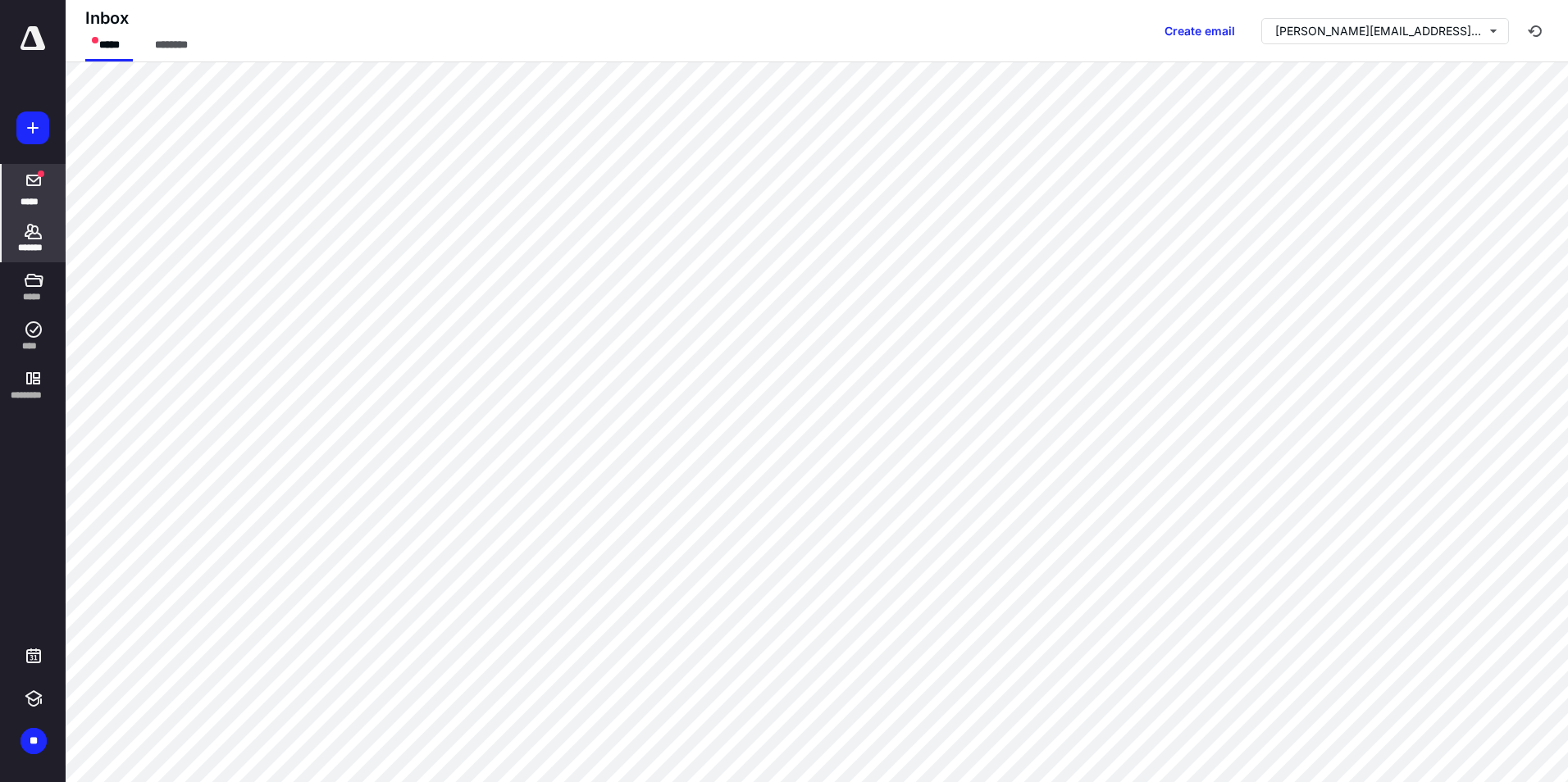 click on "*******" at bounding box center [34, 248] 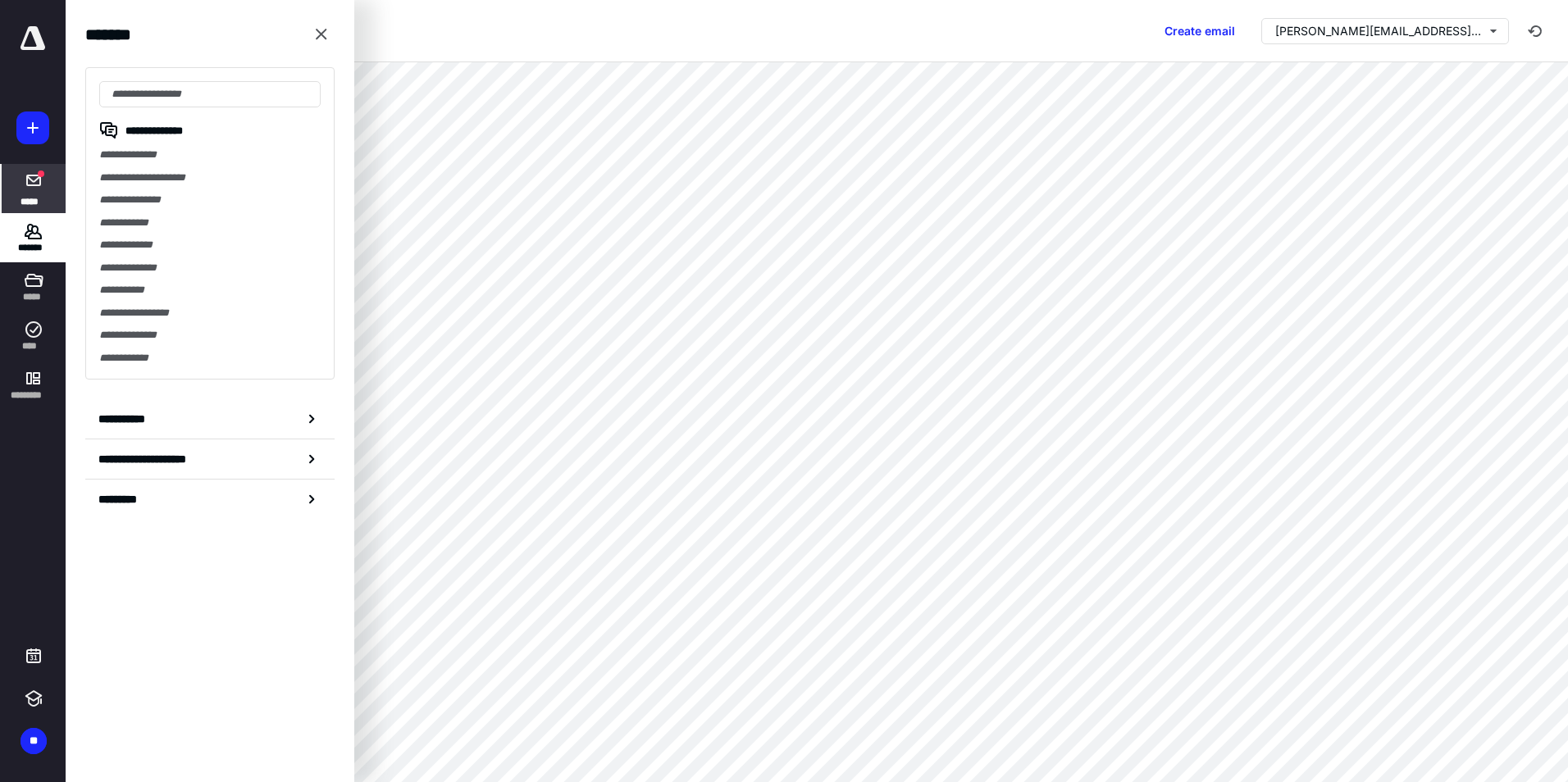 click on "*****" at bounding box center (34, 189) 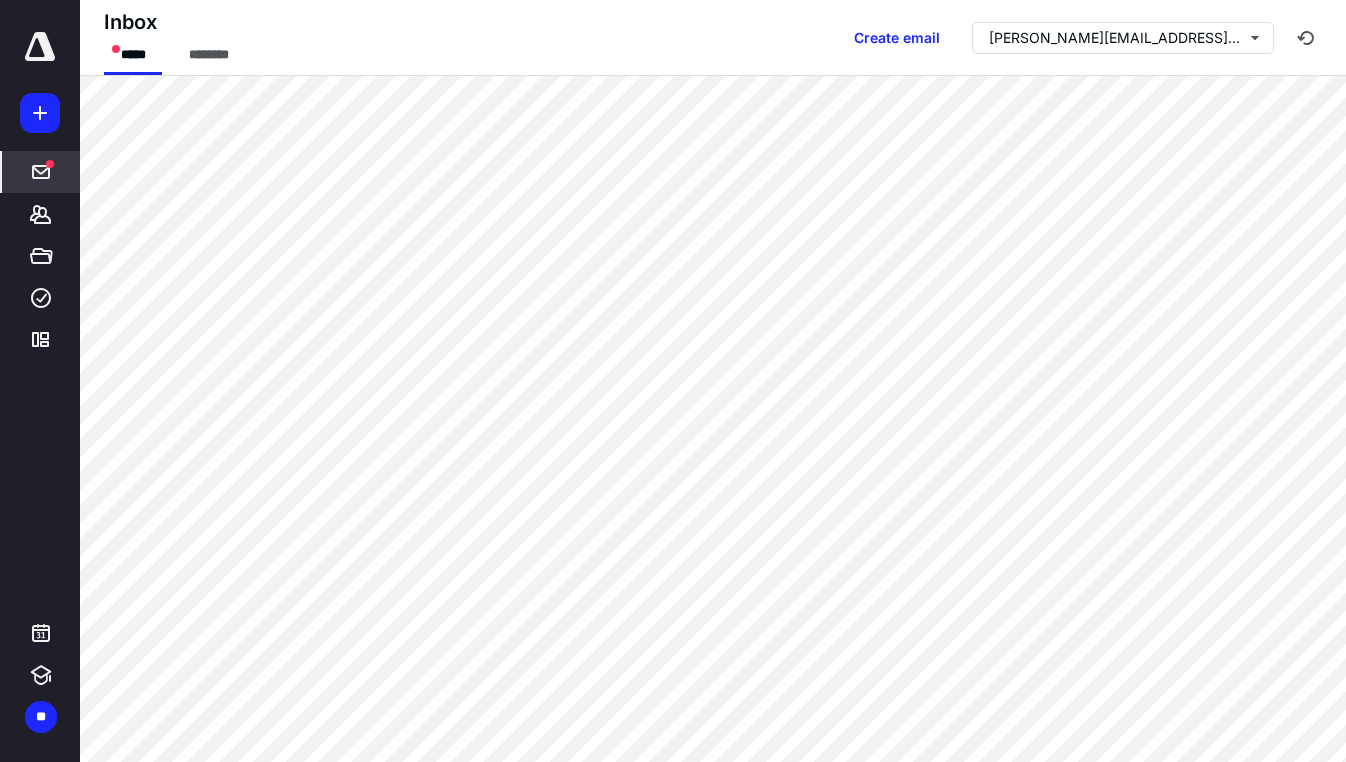 click on "*****" at bounding box center [41, 172] 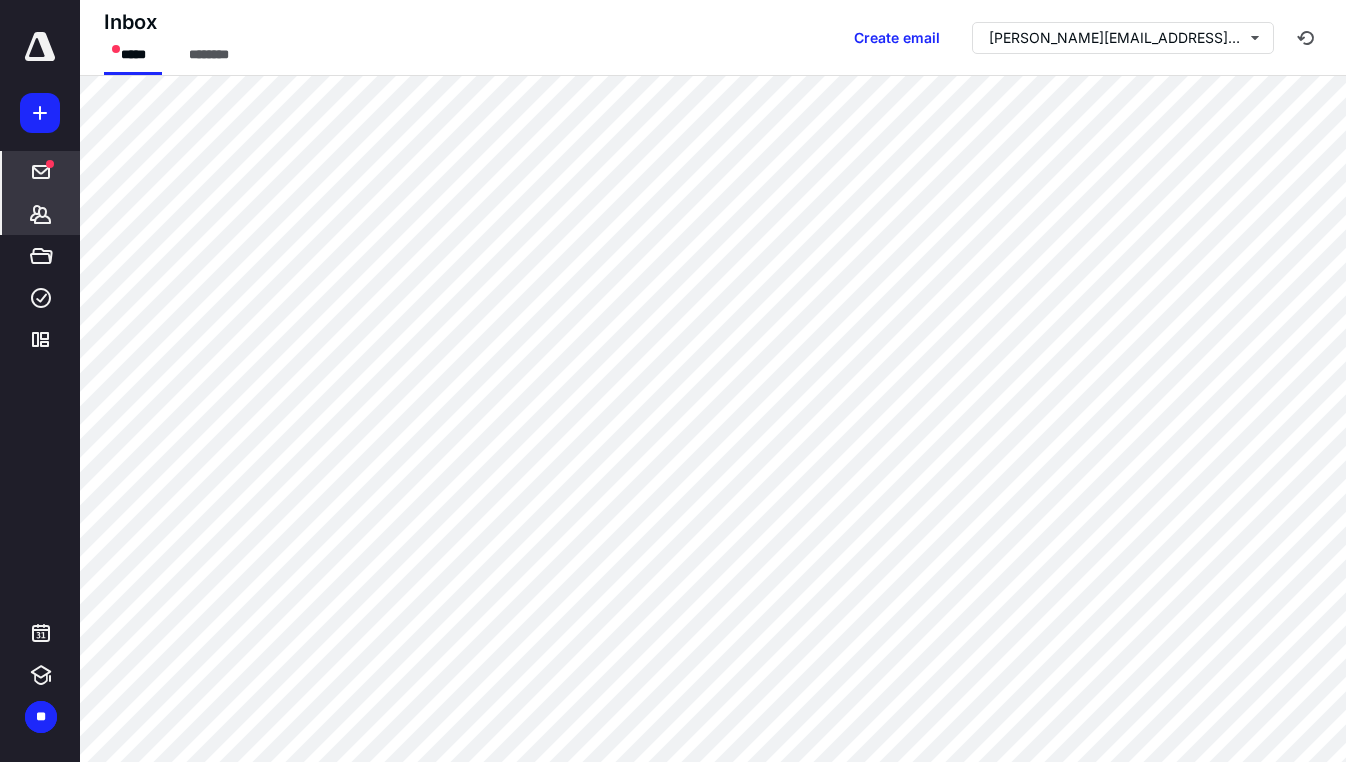 click on "*******" at bounding box center [41, 214] 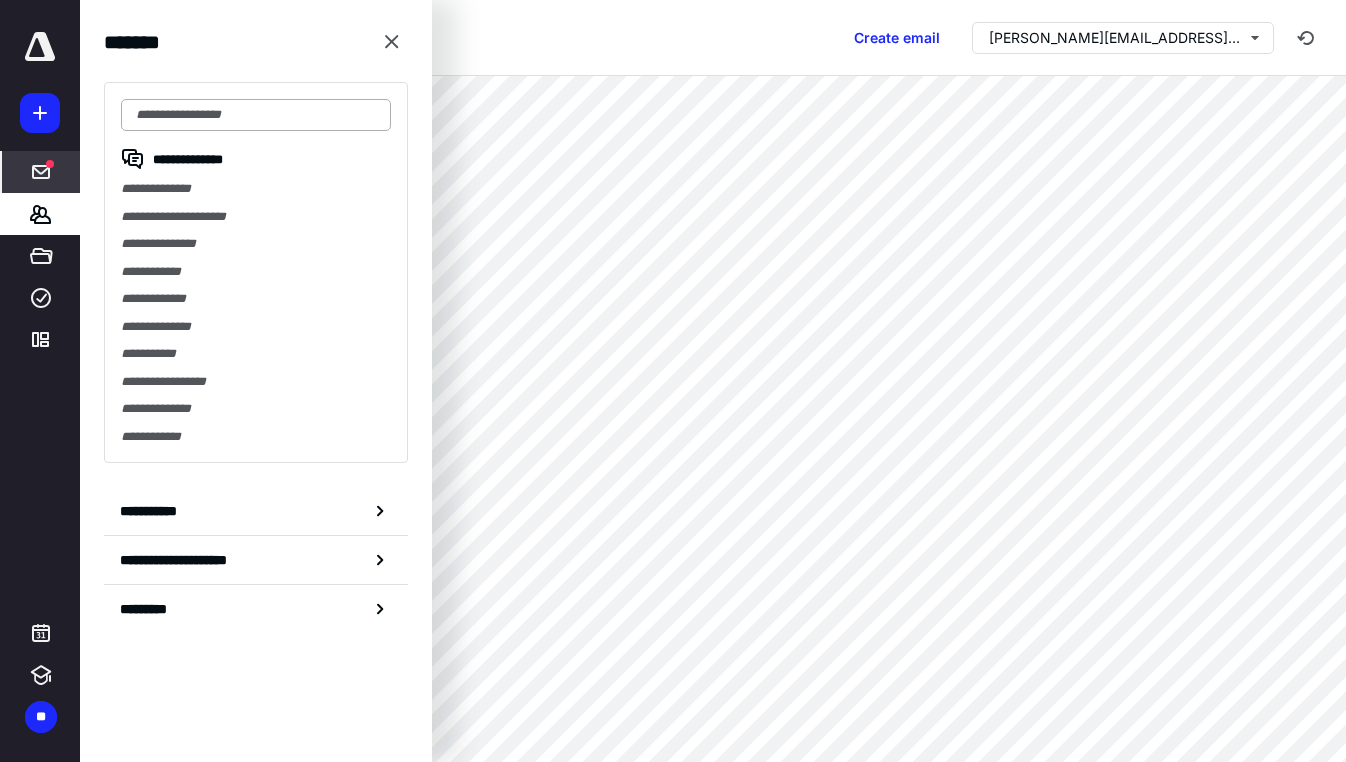 click at bounding box center [256, 115] 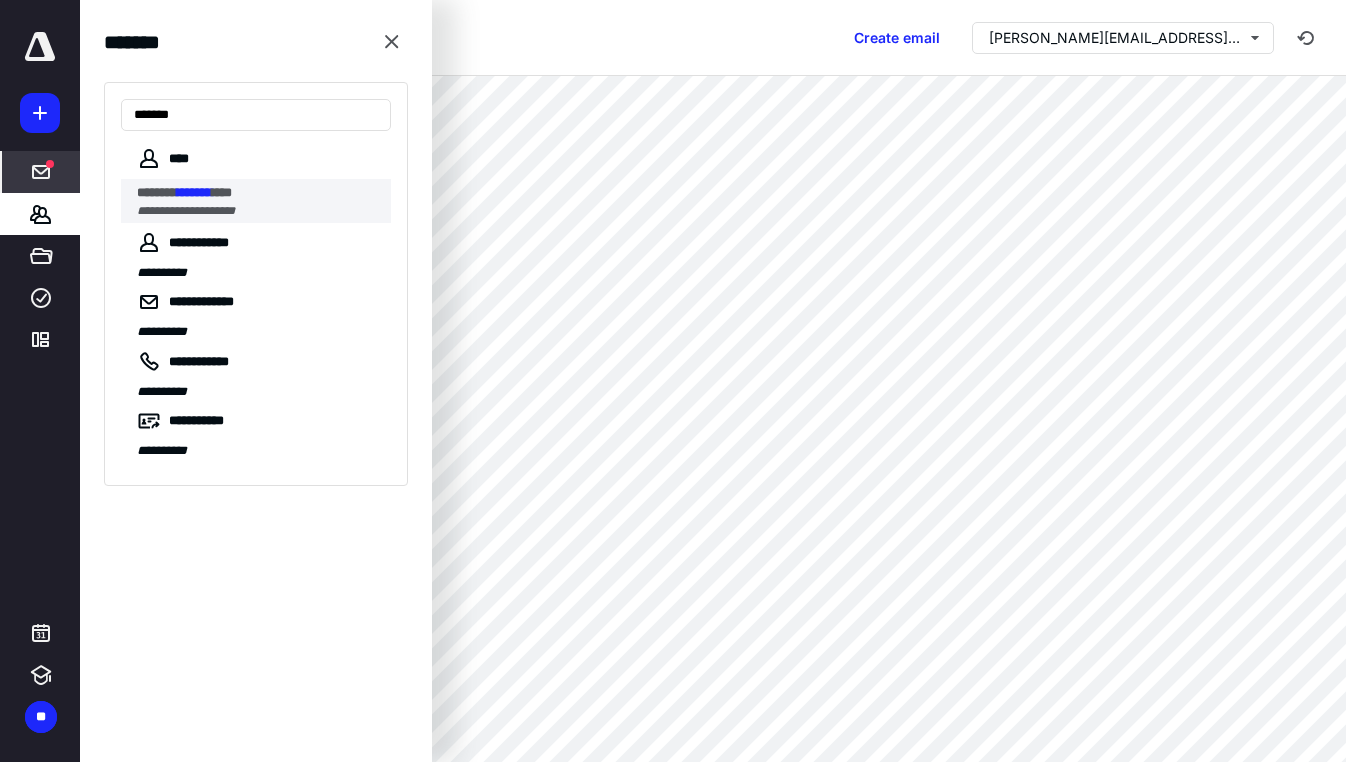 type on "*******" 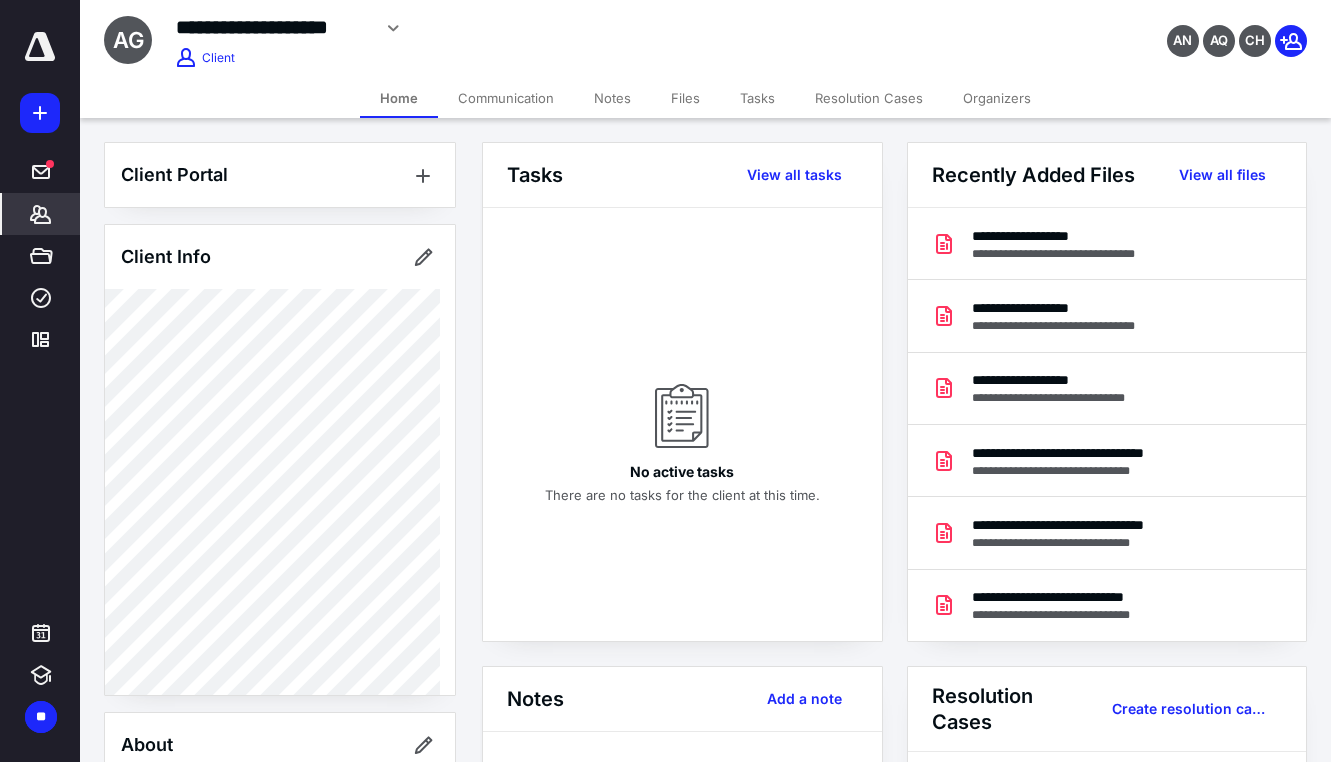 click on "Communication" at bounding box center [506, 98] 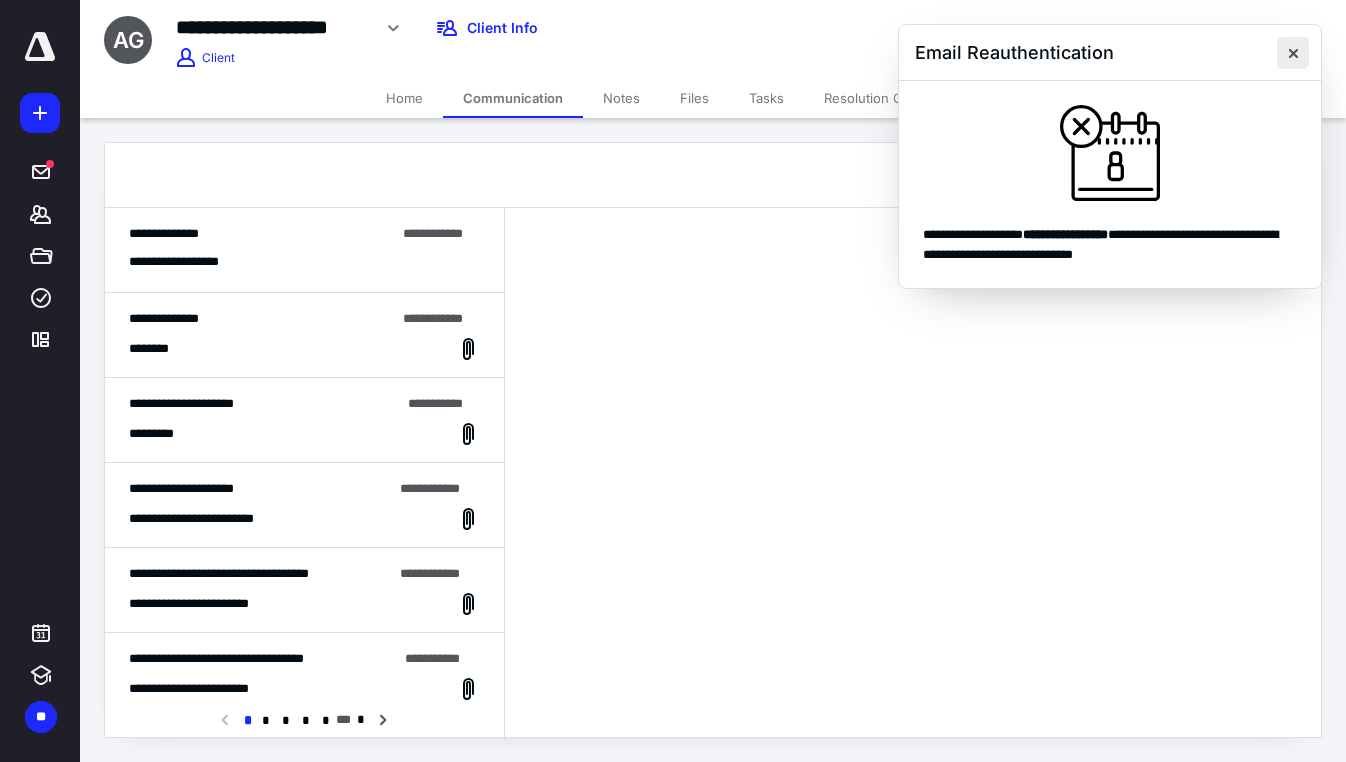 click at bounding box center (1293, 53) 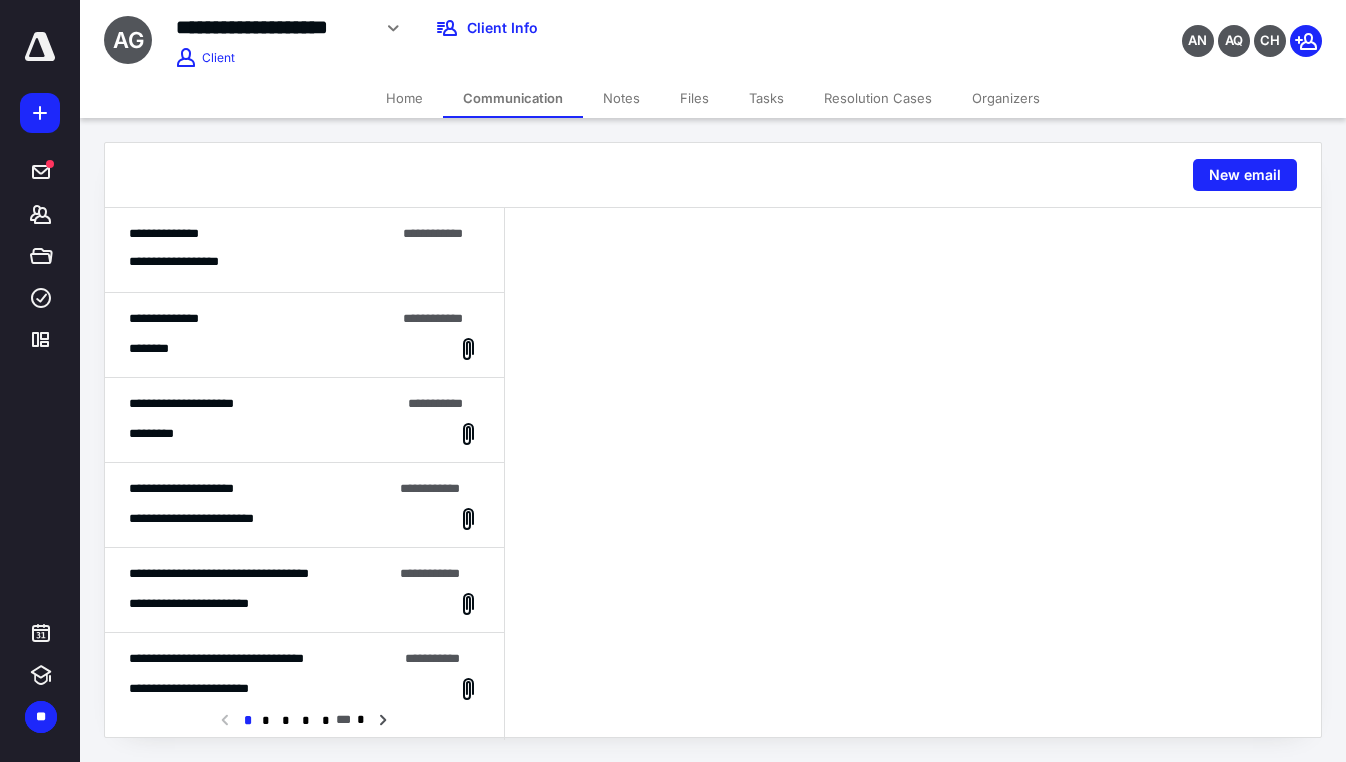 click on "**********" at bounding box center [304, 420] 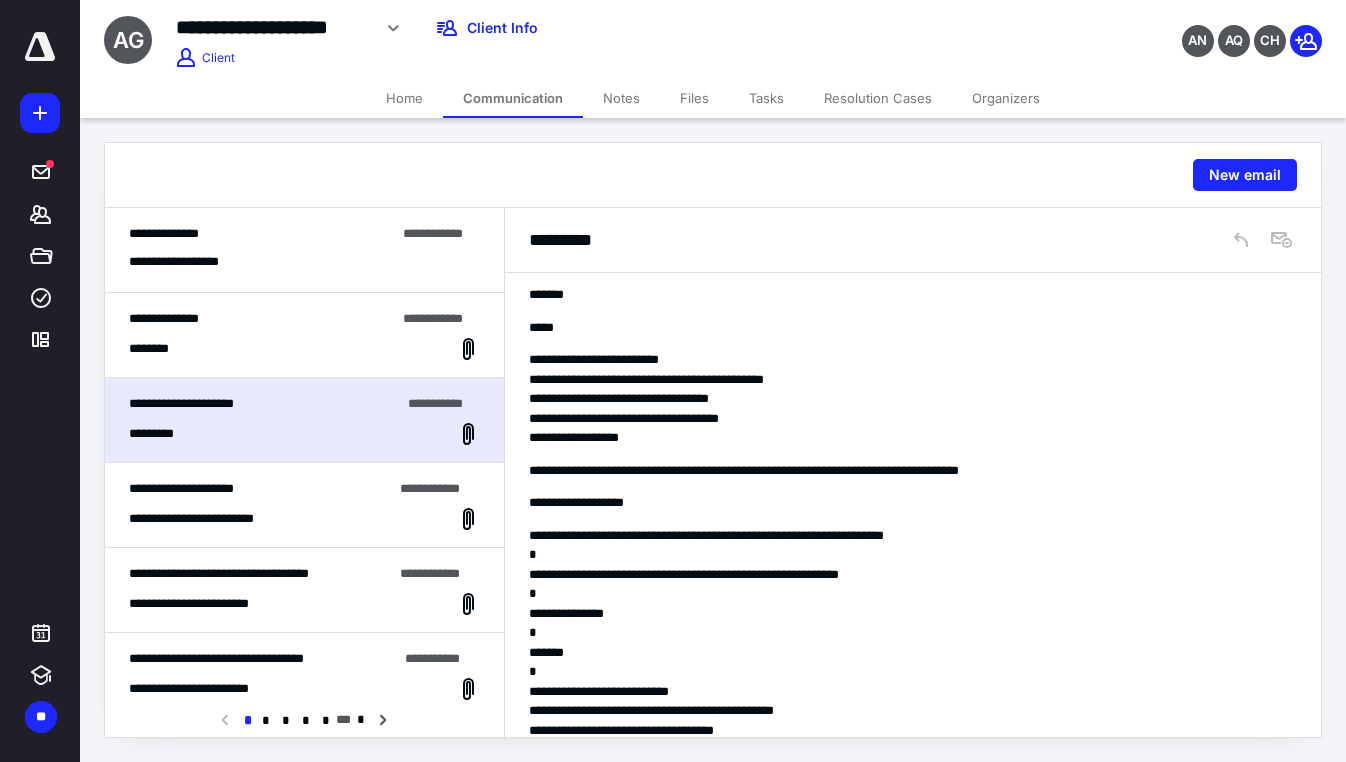 scroll, scrollTop: 538, scrollLeft: 0, axis: vertical 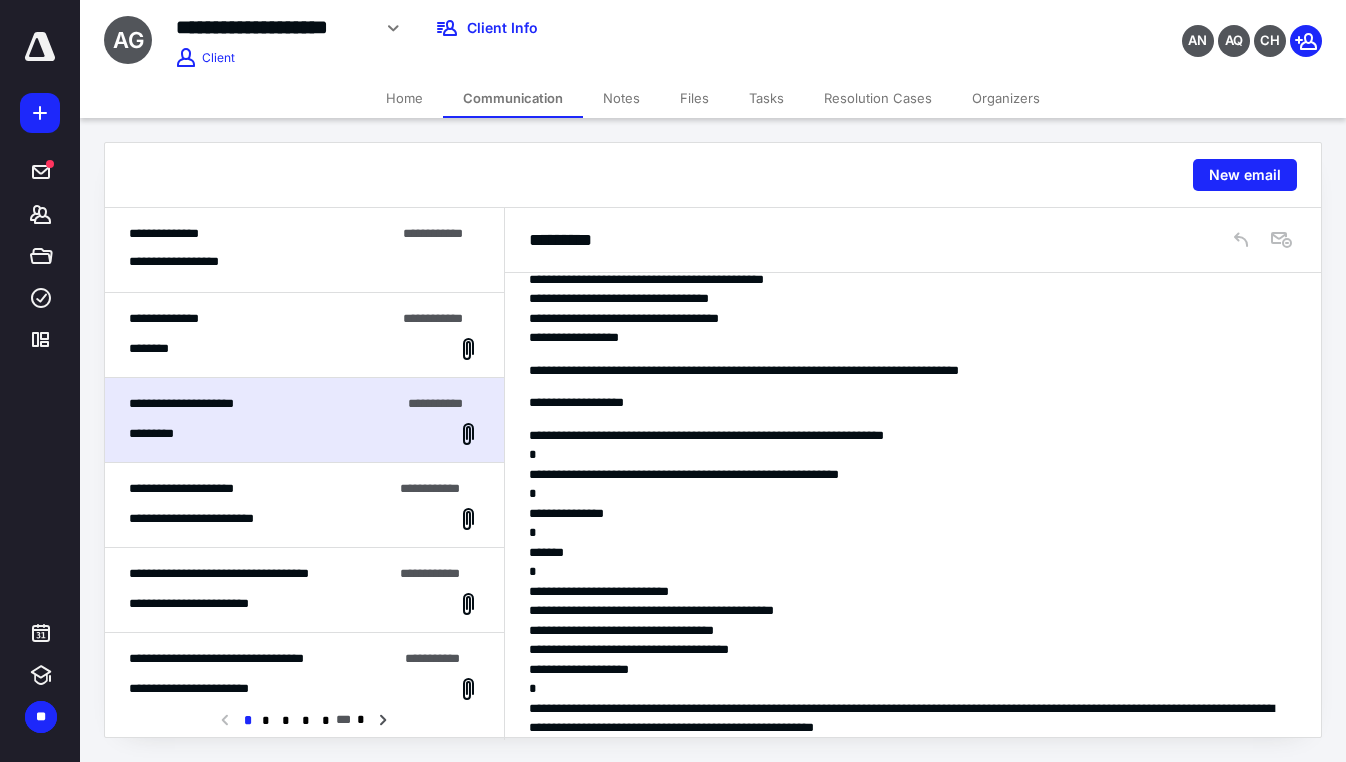 click on "**********" at bounding box center [304, 604] 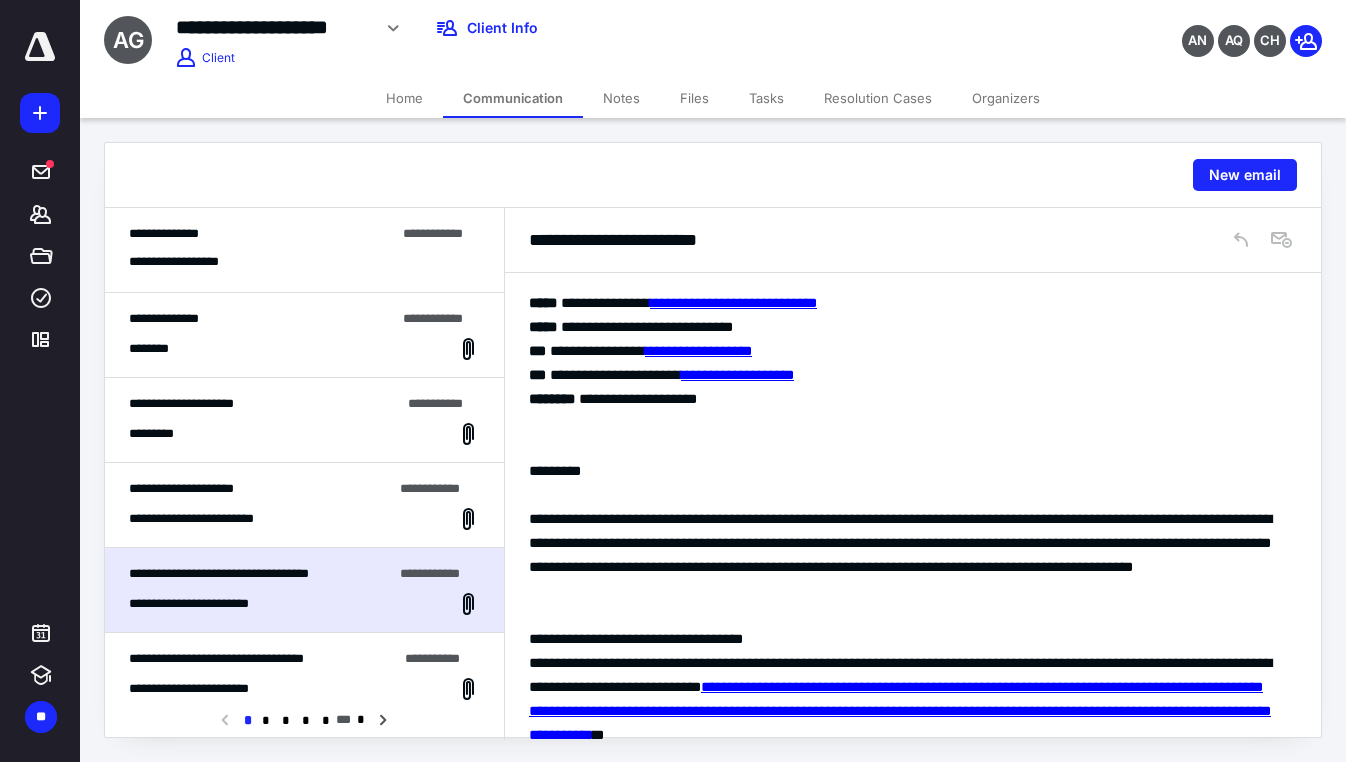 scroll, scrollTop: 751, scrollLeft: 0, axis: vertical 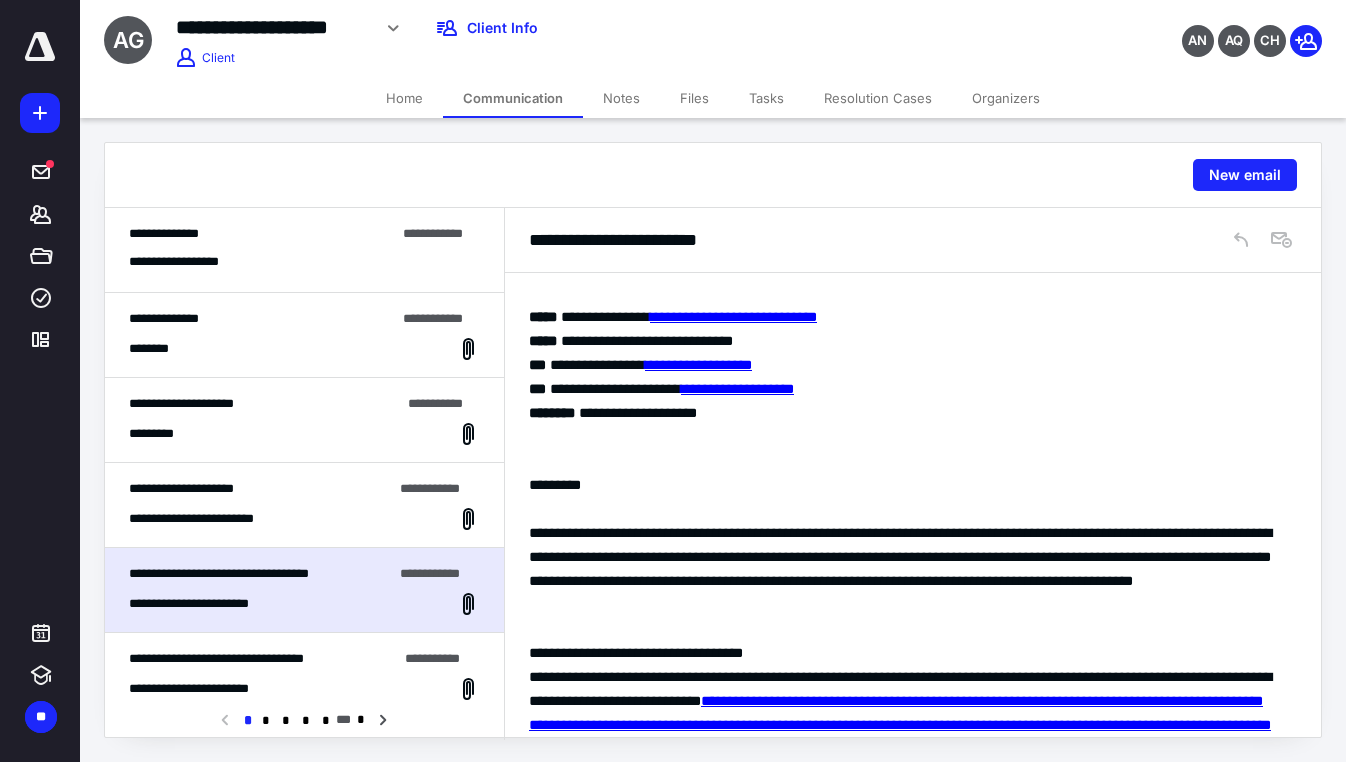 click on "**********" at bounding box center [905, 605] 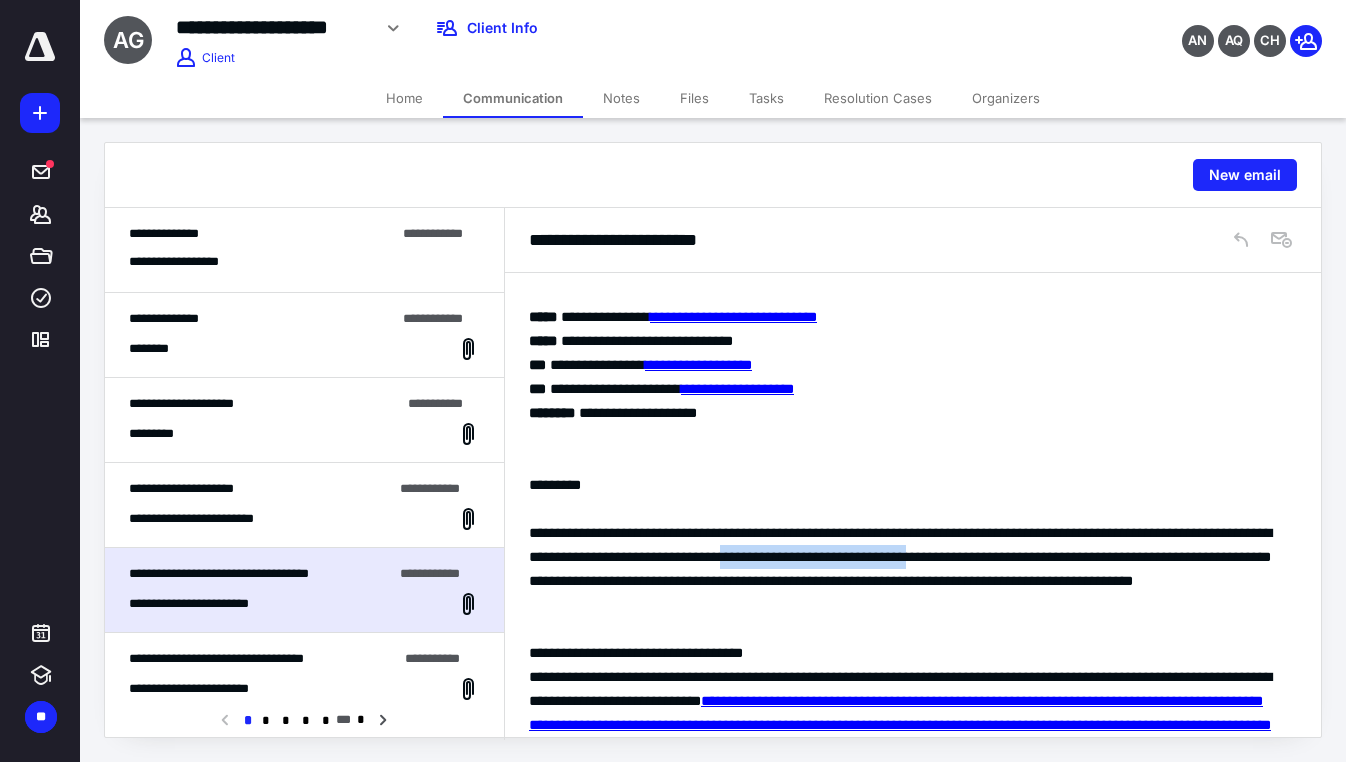 drag, startPoint x: 847, startPoint y: 559, endPoint x: 1079, endPoint y: 561, distance: 232.00862 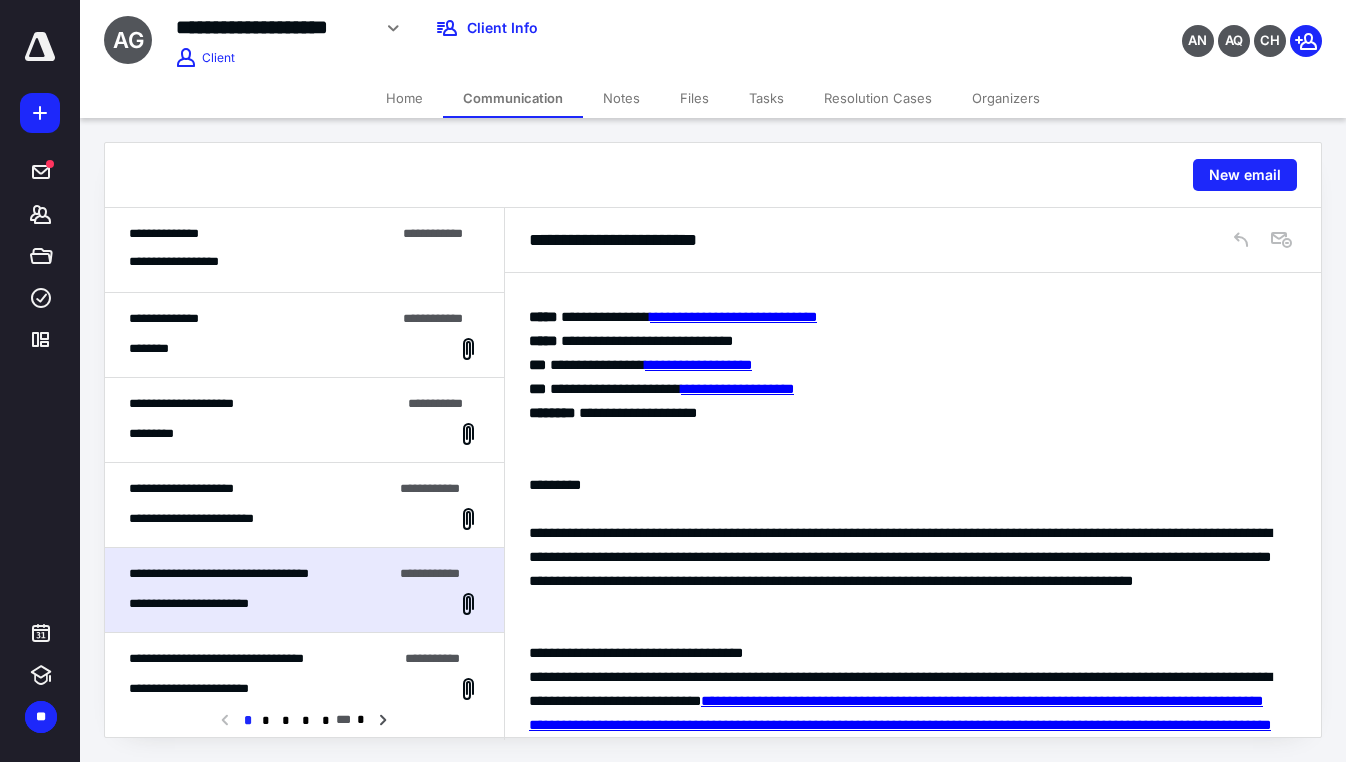 click on "**********" at bounding box center [905, 605] 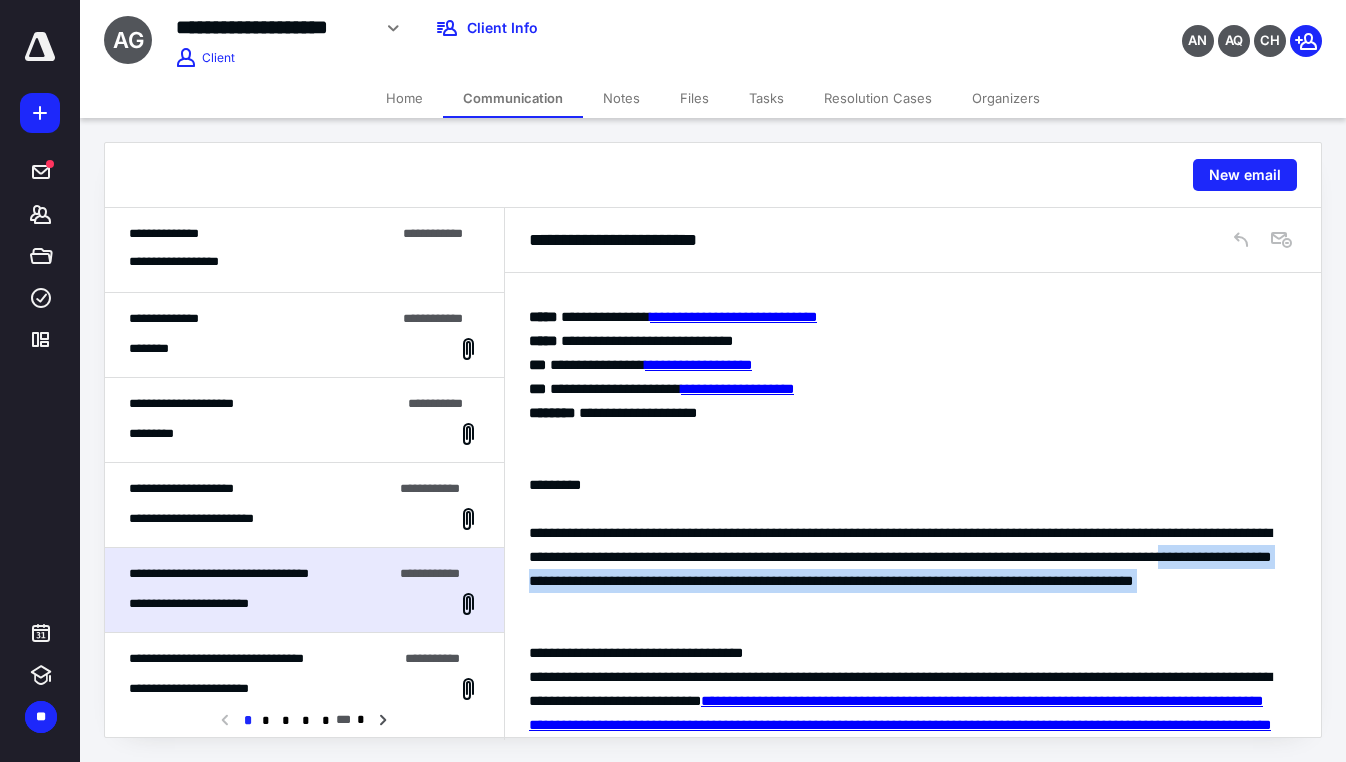 drag, startPoint x: 627, startPoint y: 576, endPoint x: 836, endPoint y: 616, distance: 212.79332 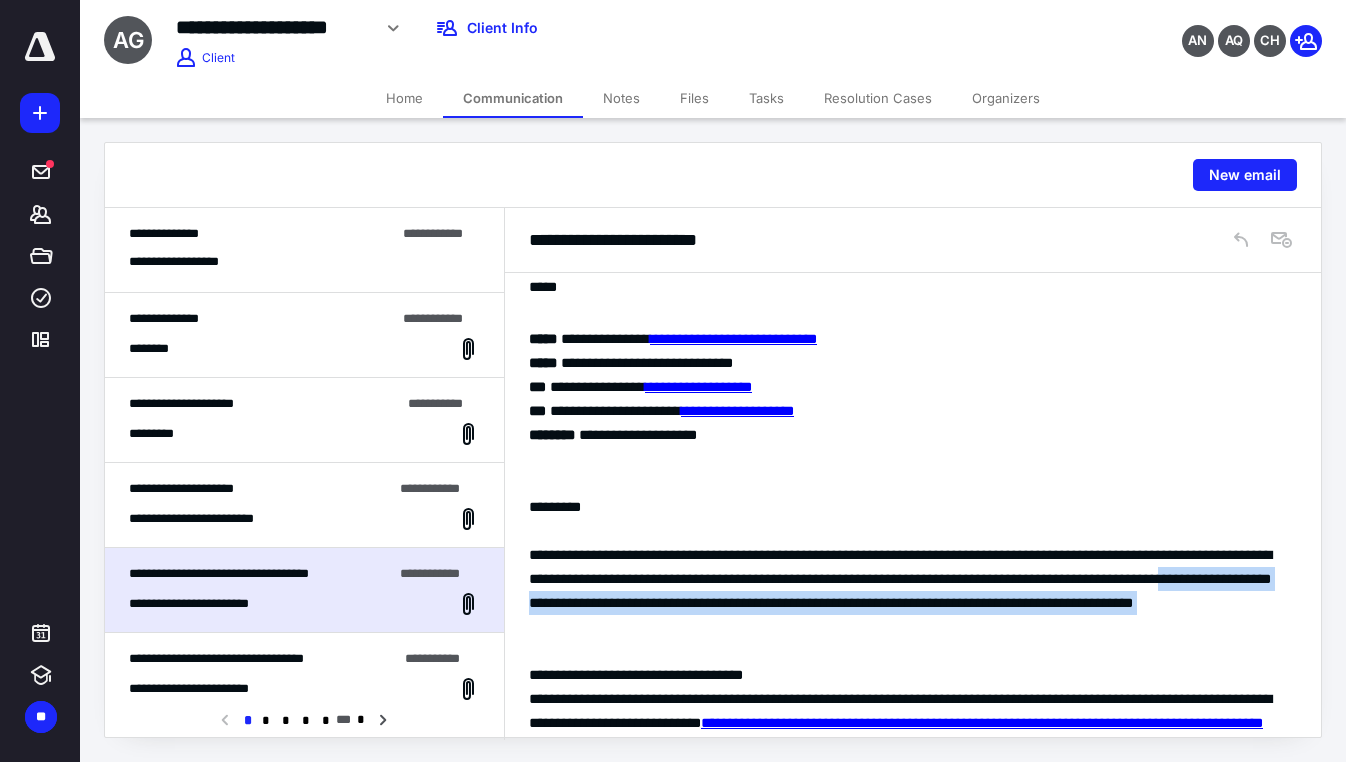 scroll, scrollTop: 451, scrollLeft: 0, axis: vertical 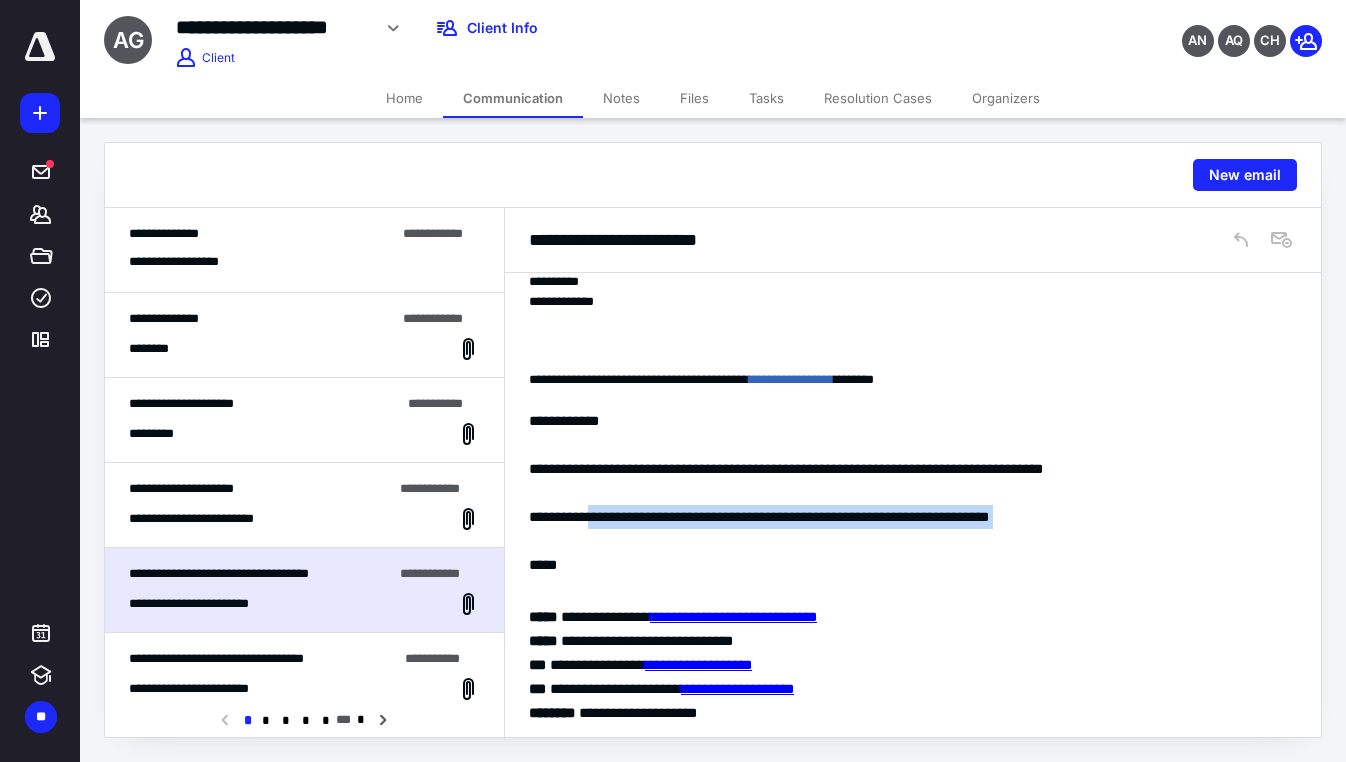 drag, startPoint x: 607, startPoint y: 519, endPoint x: 1056, endPoint y: 537, distance: 449.36066 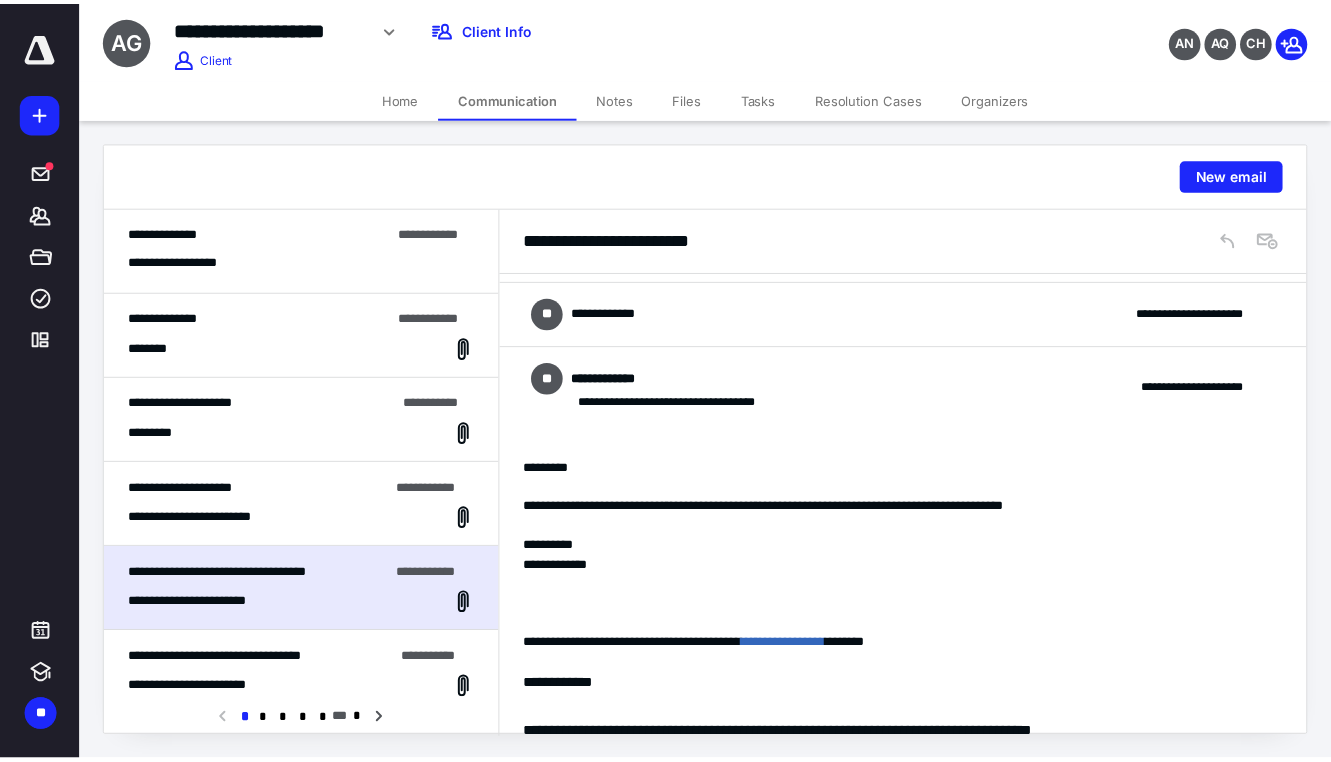 scroll, scrollTop: 151, scrollLeft: 0, axis: vertical 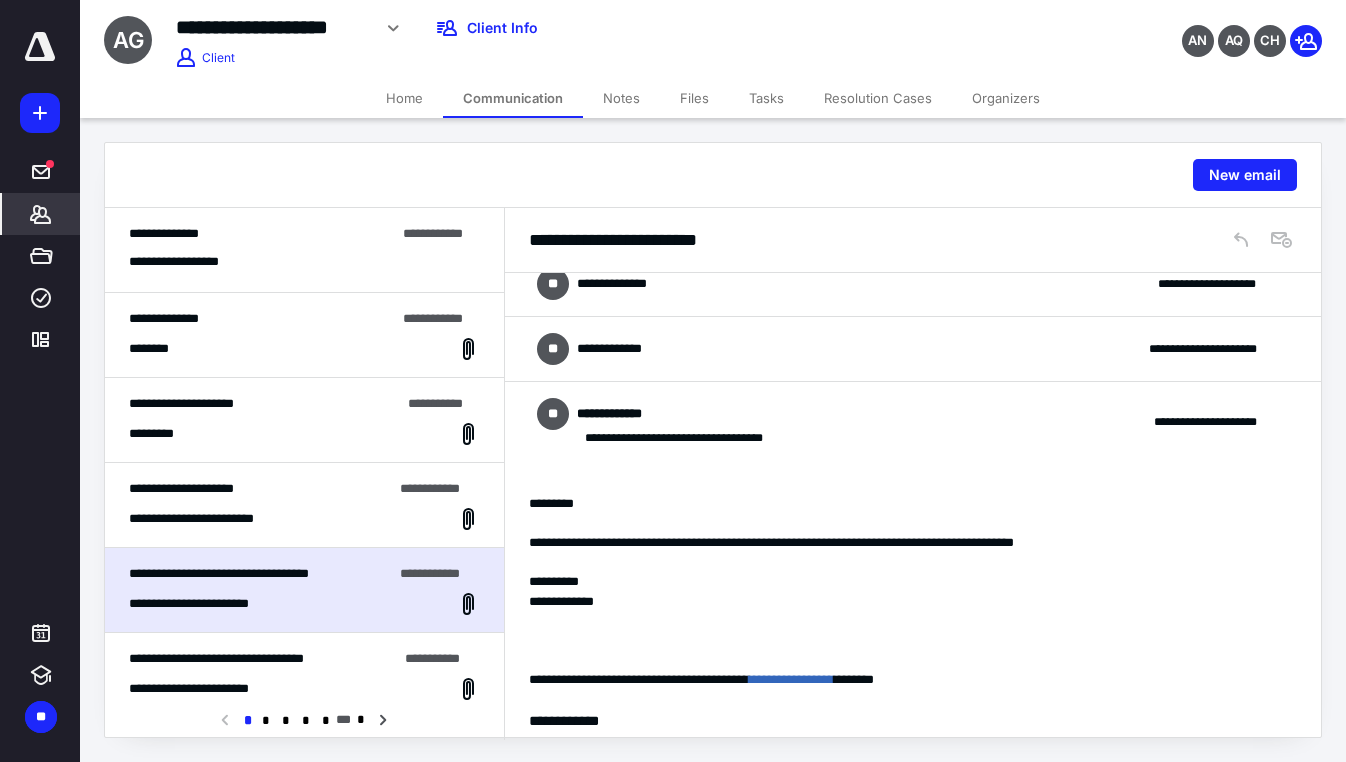 click 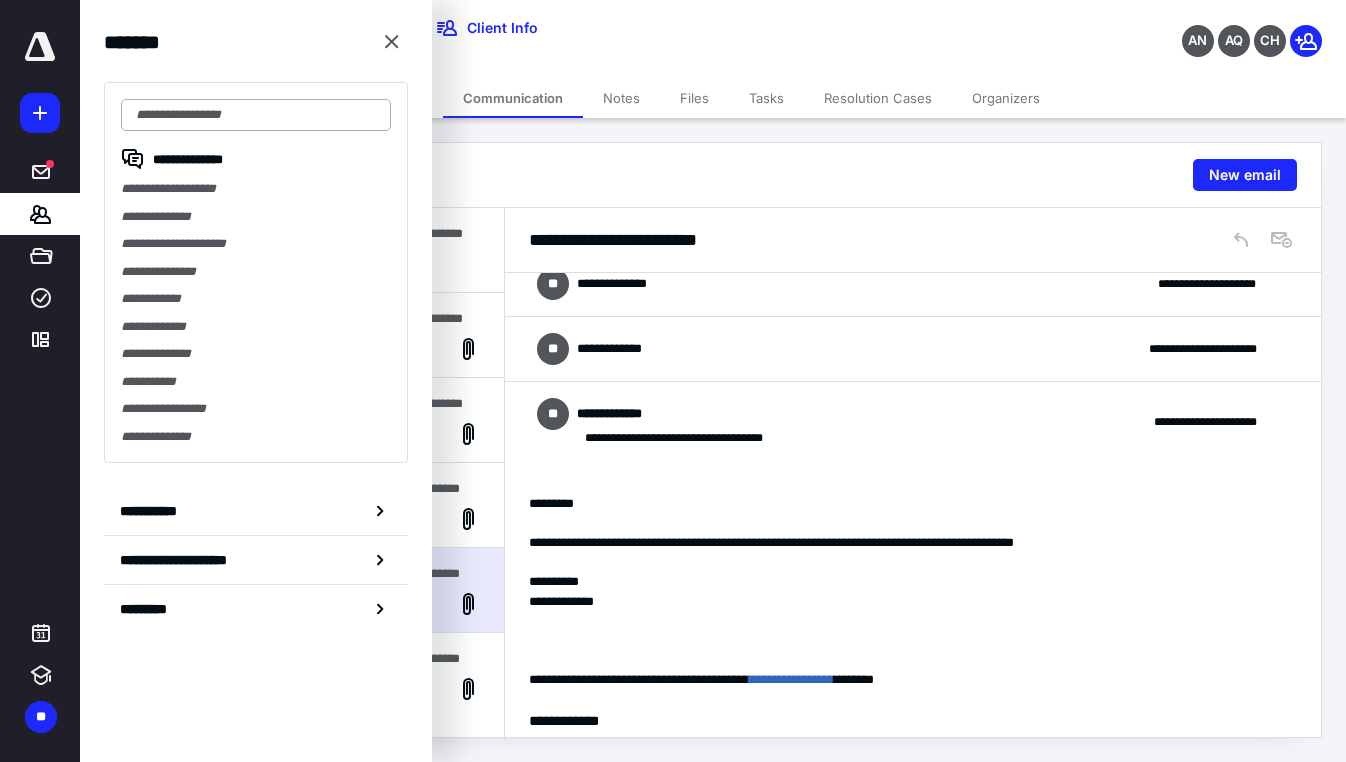 click at bounding box center [256, 115] 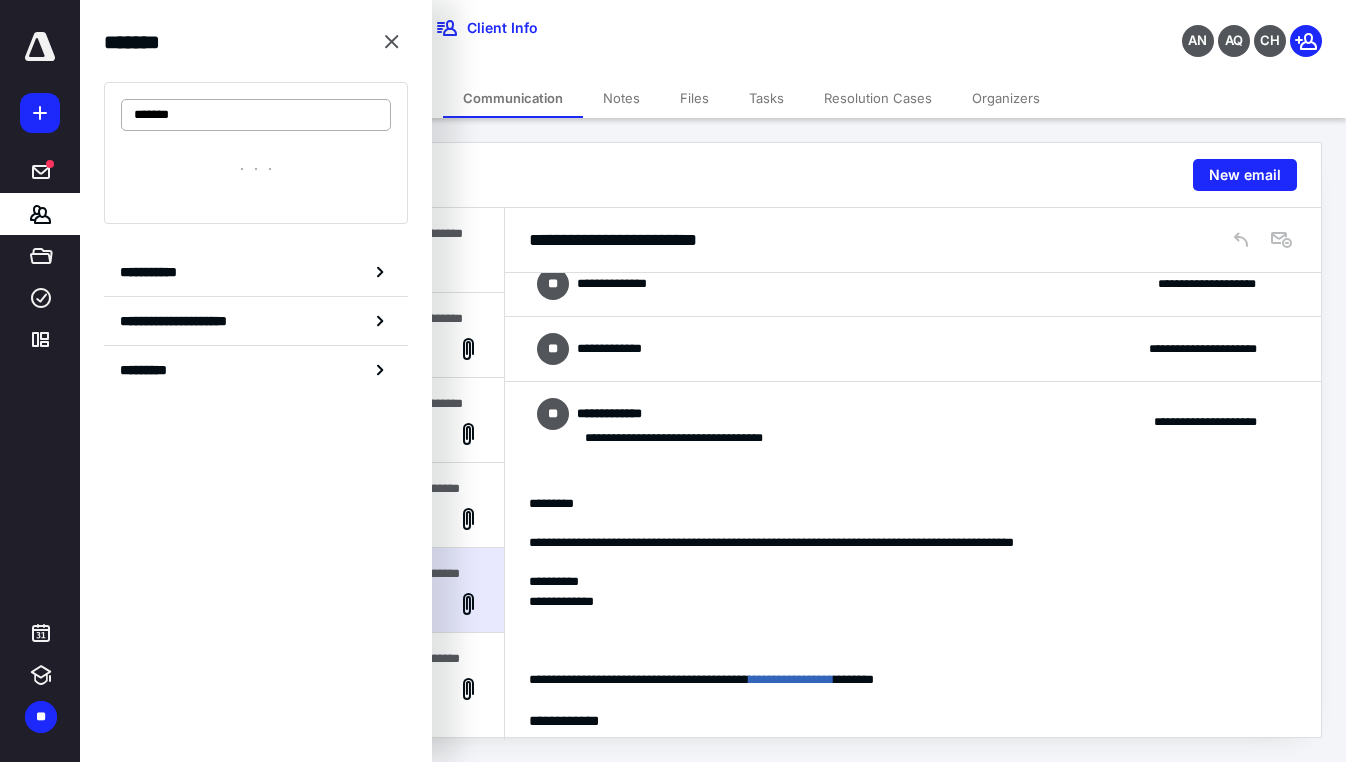 type on "********" 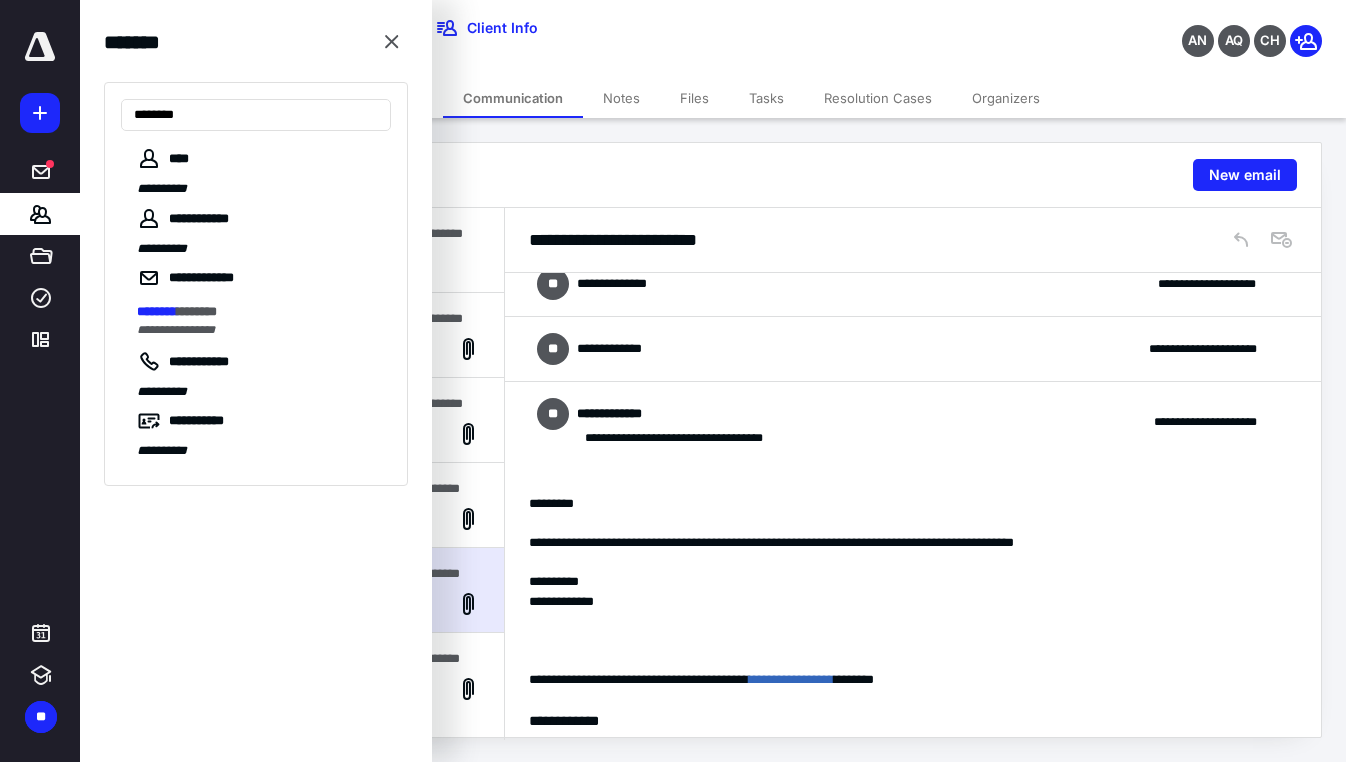 drag, startPoint x: 232, startPoint y: 117, endPoint x: 52, endPoint y: 114, distance: 180.025 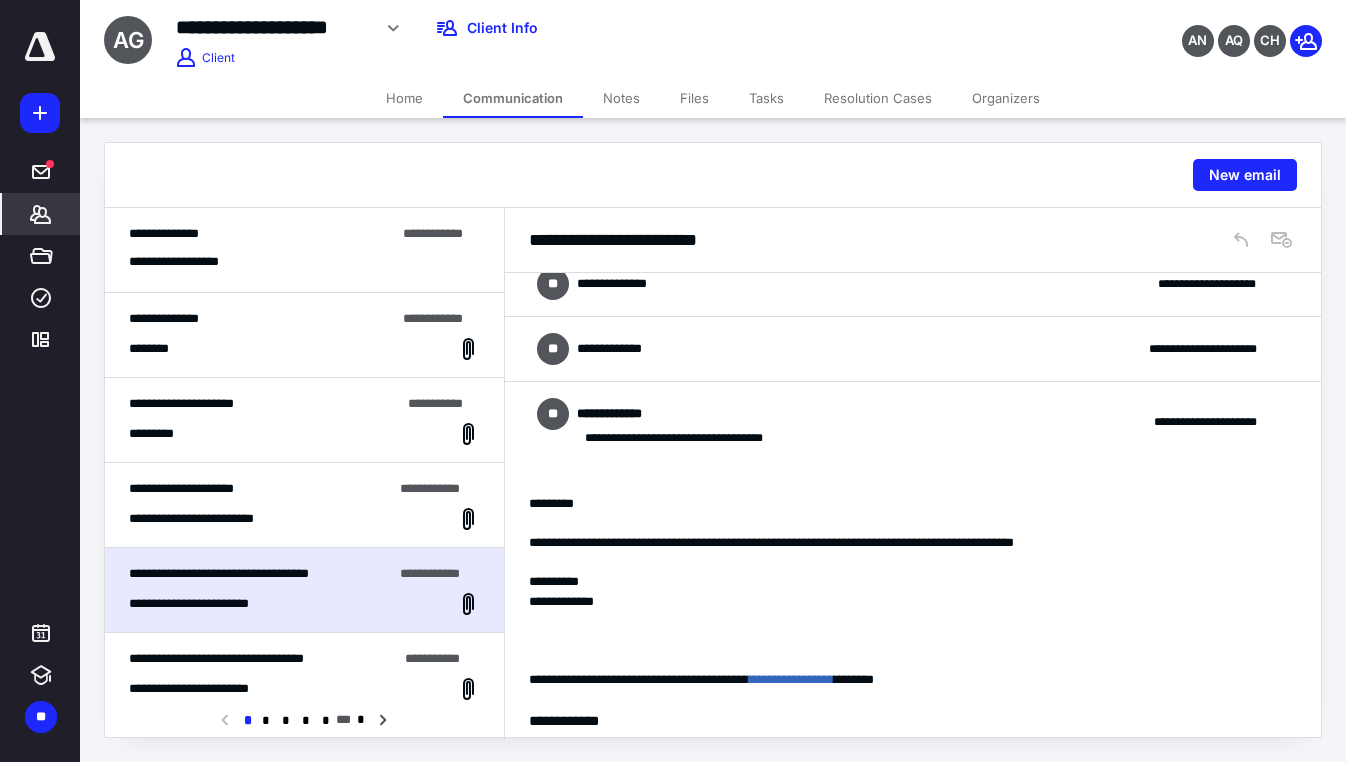 click 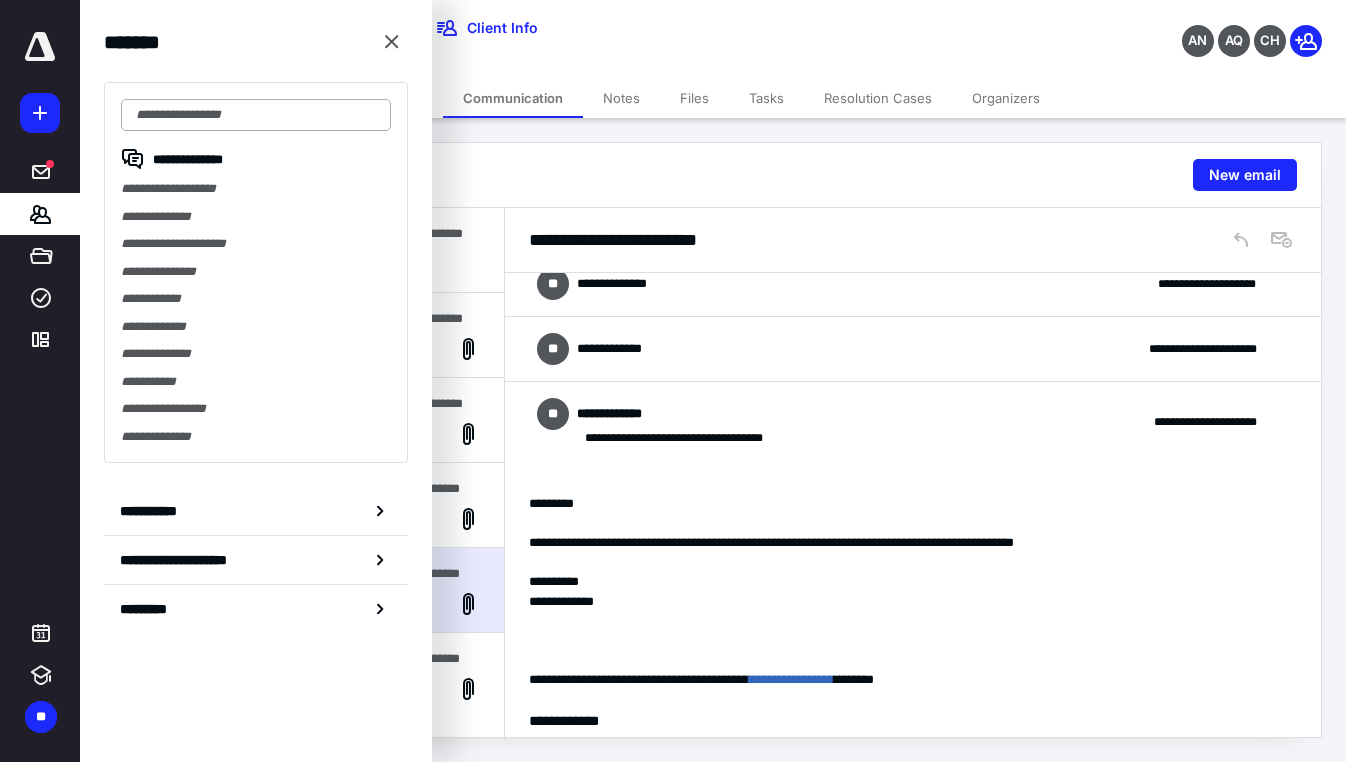 click at bounding box center [256, 115] 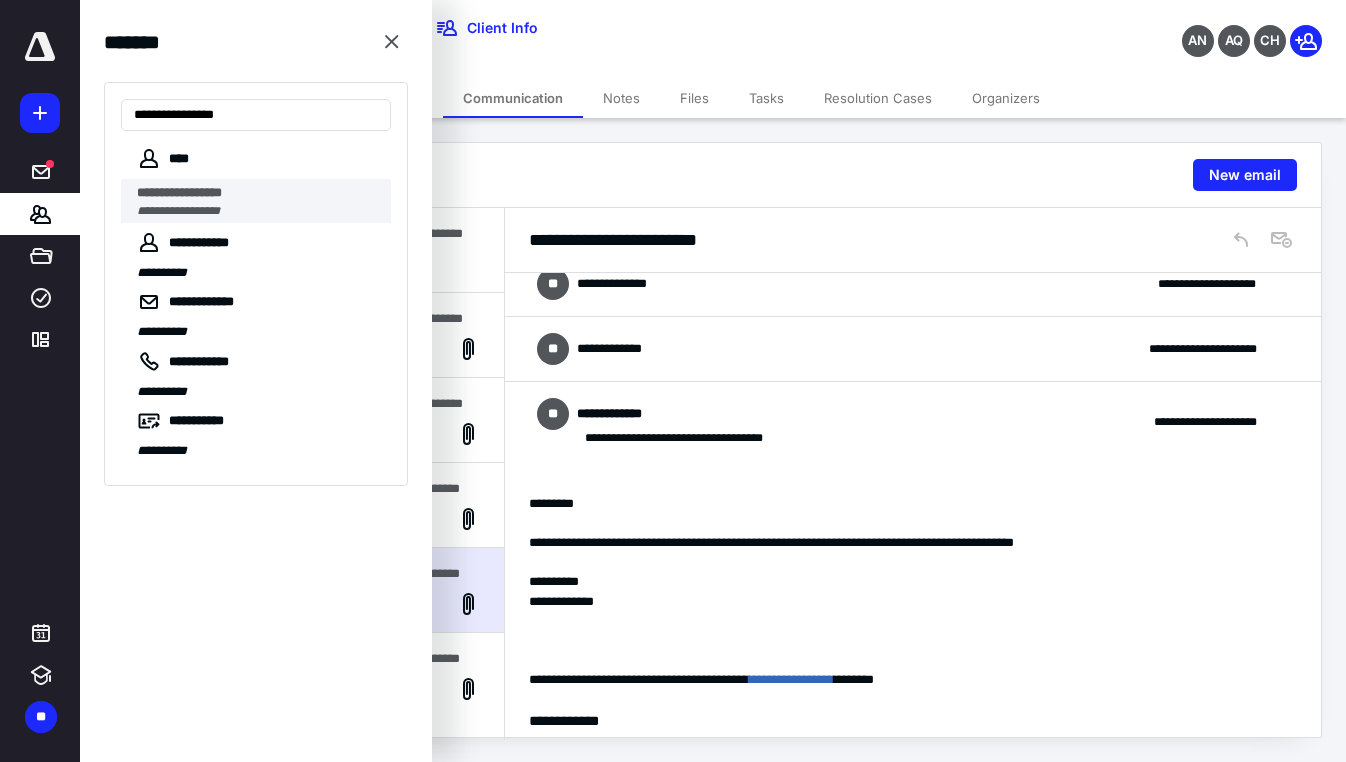 type on "**********" 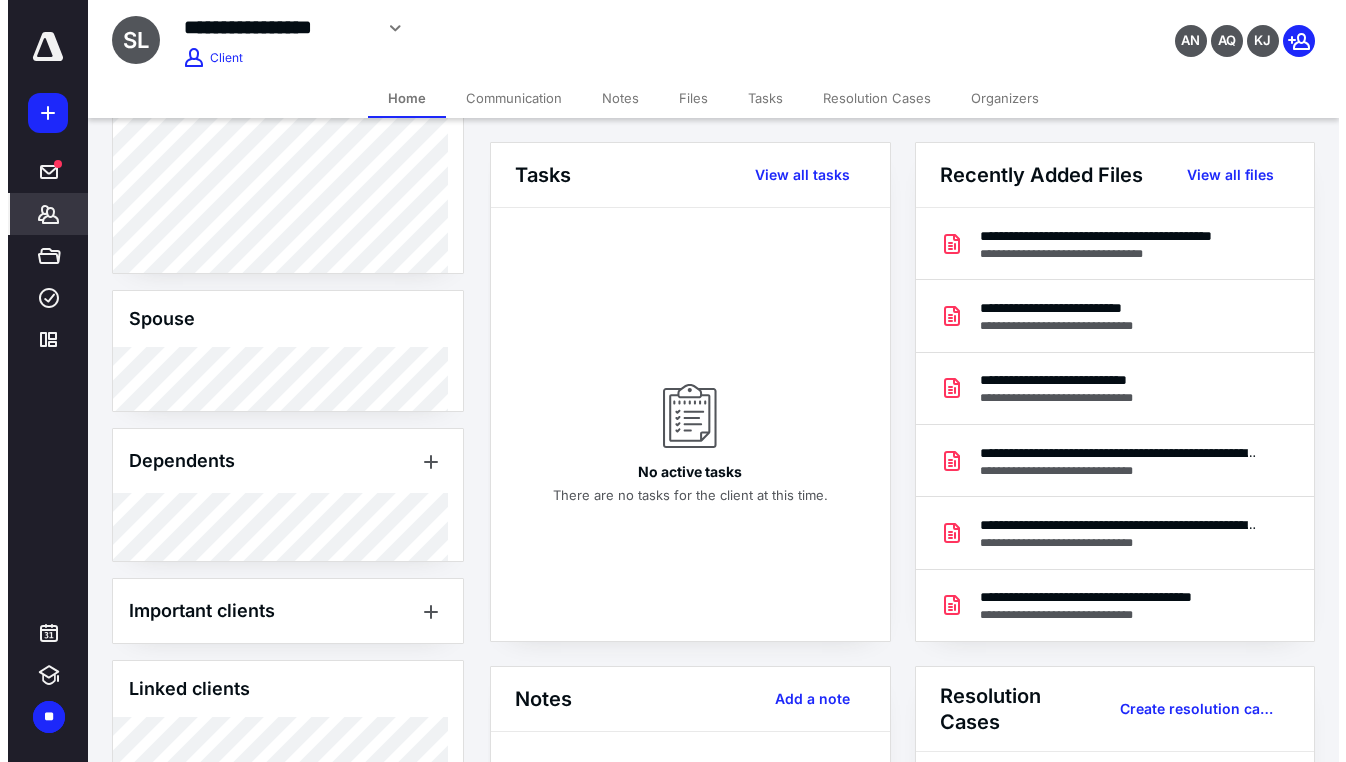 scroll, scrollTop: 929, scrollLeft: 0, axis: vertical 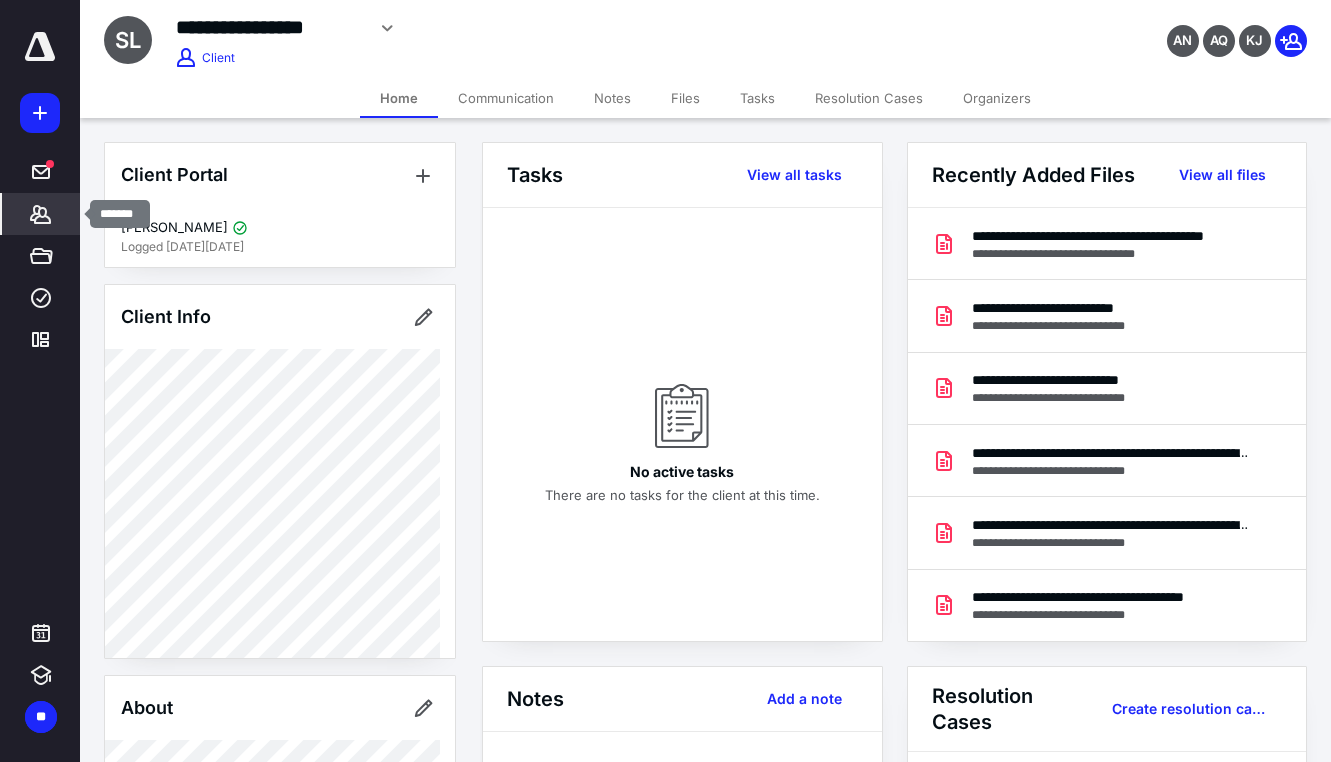 drag, startPoint x: 26, startPoint y: 215, endPoint x: 161, endPoint y: 203, distance: 135.53229 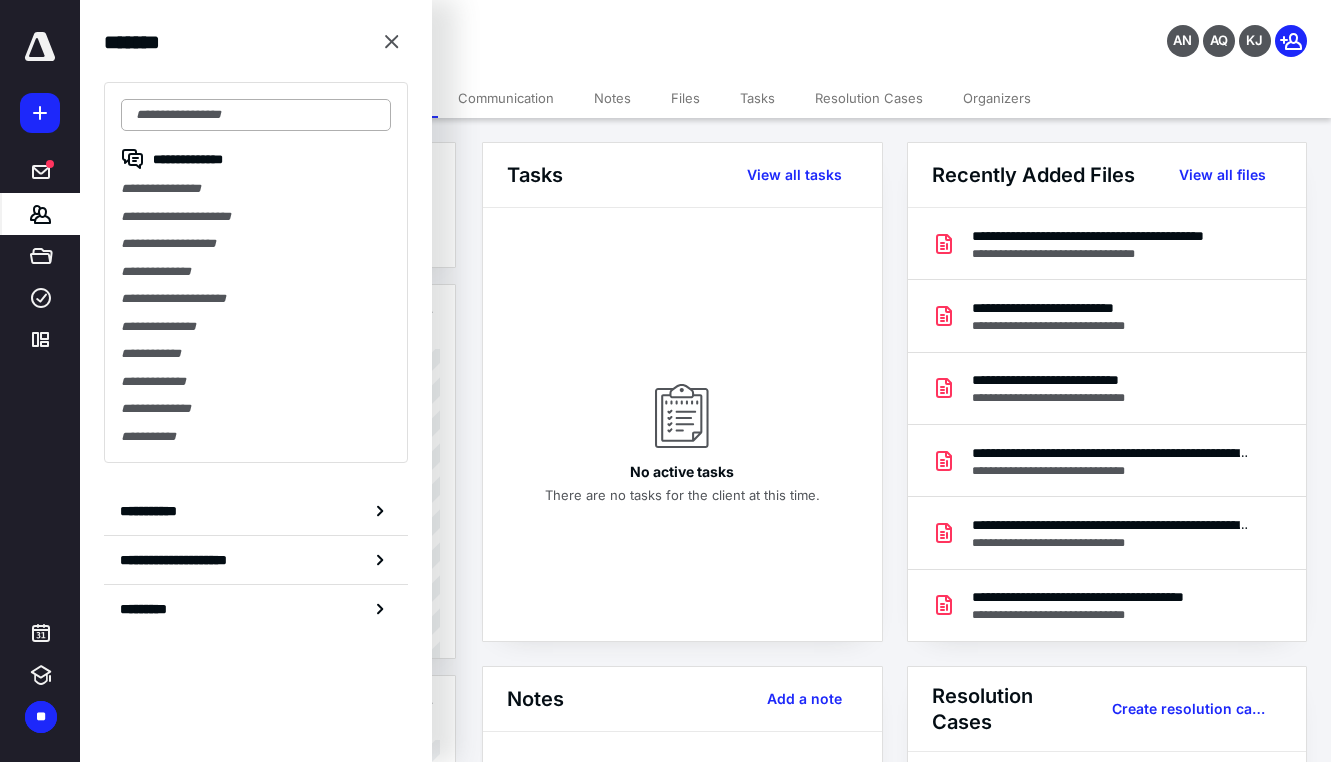 click at bounding box center [256, 115] 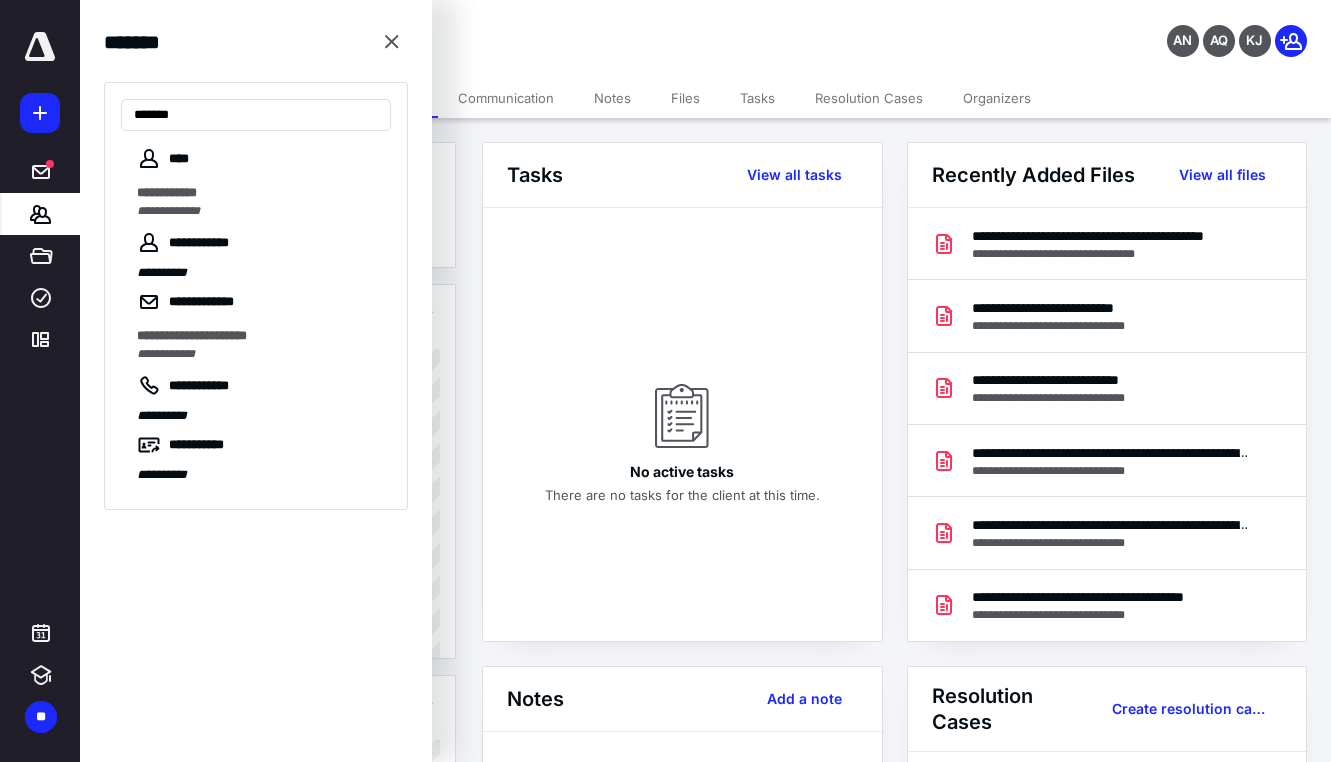 type on "******" 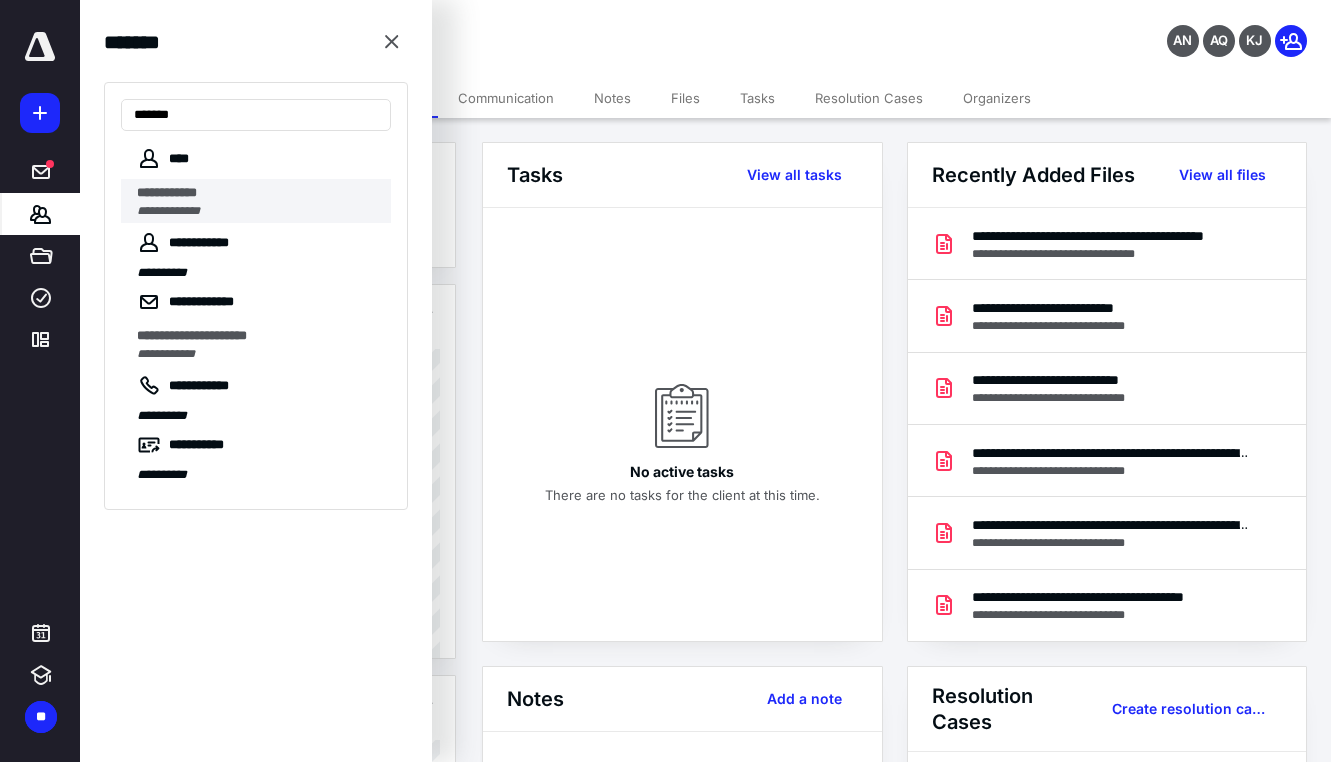 click on "**********" at bounding box center (258, 211) 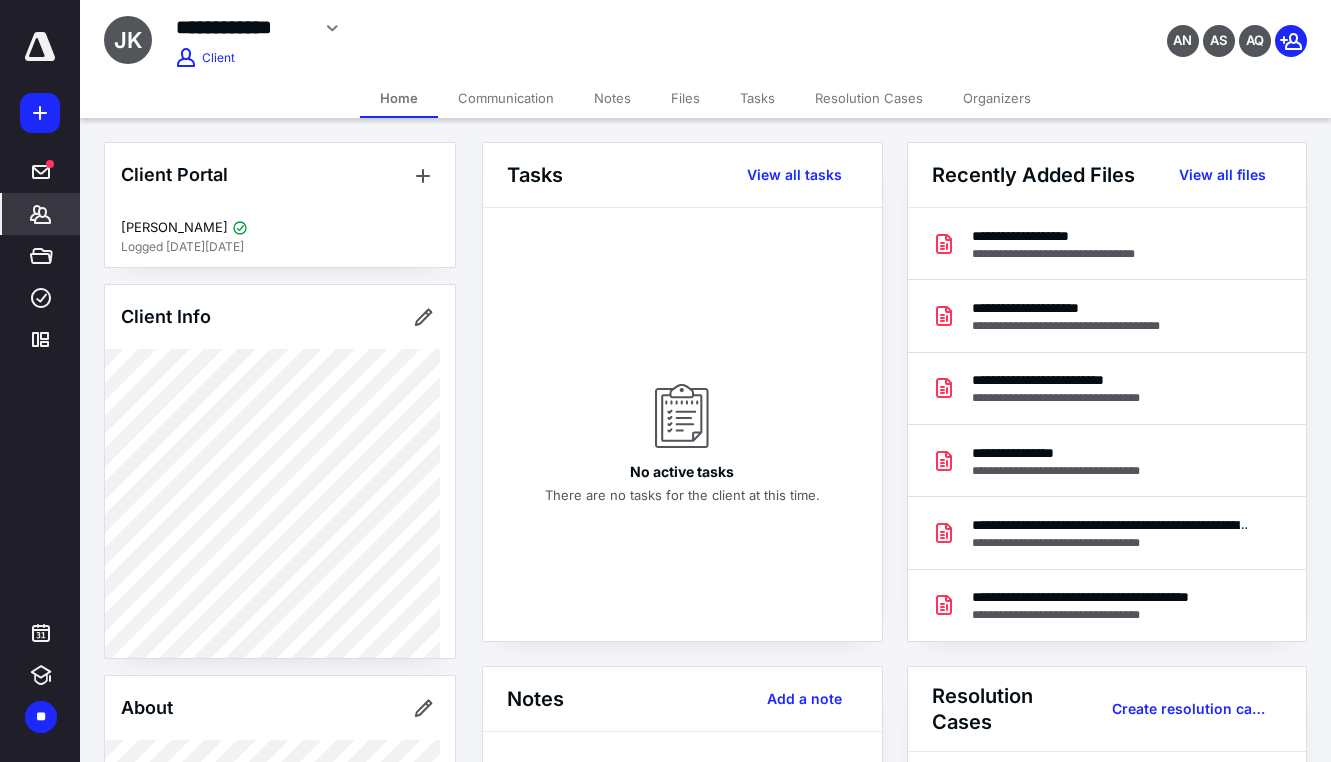click on "Communication" at bounding box center [506, 98] 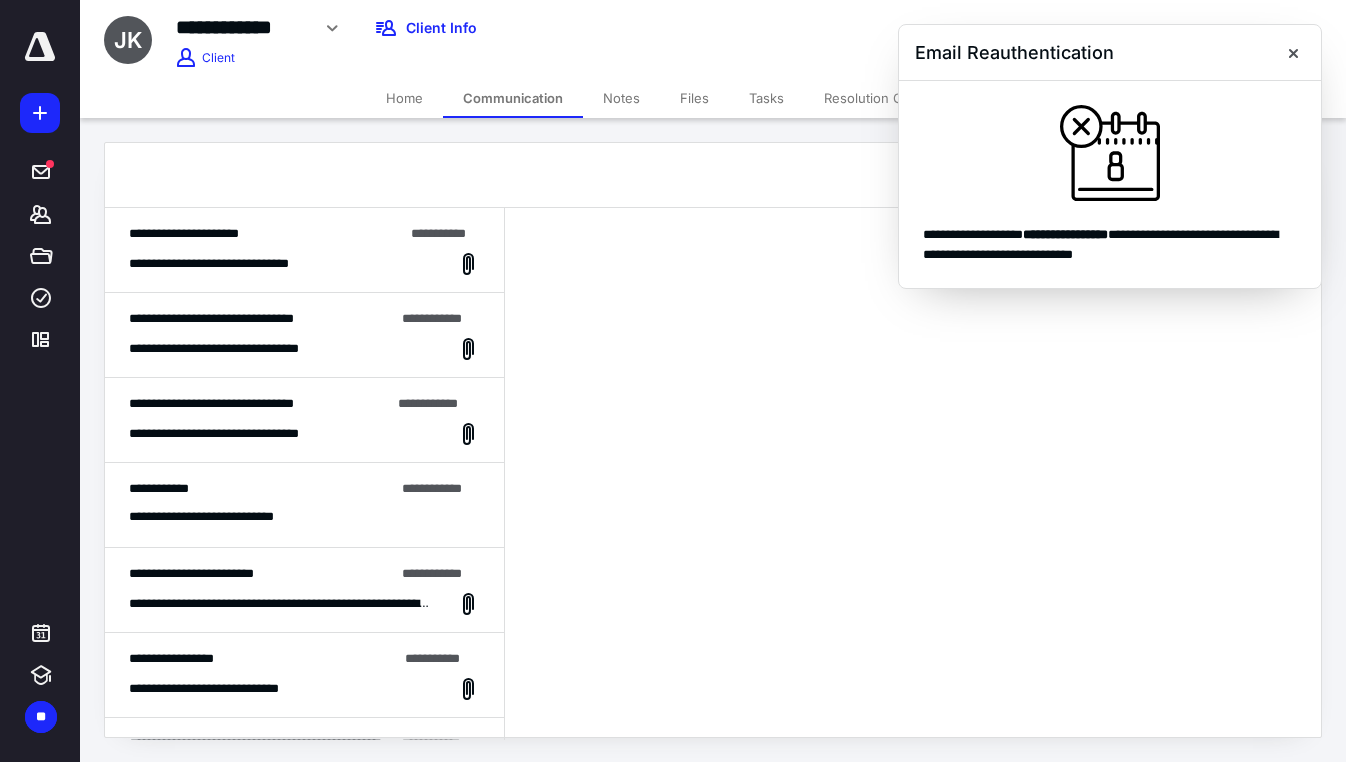 click on "**********" at bounding box center (304, 250) 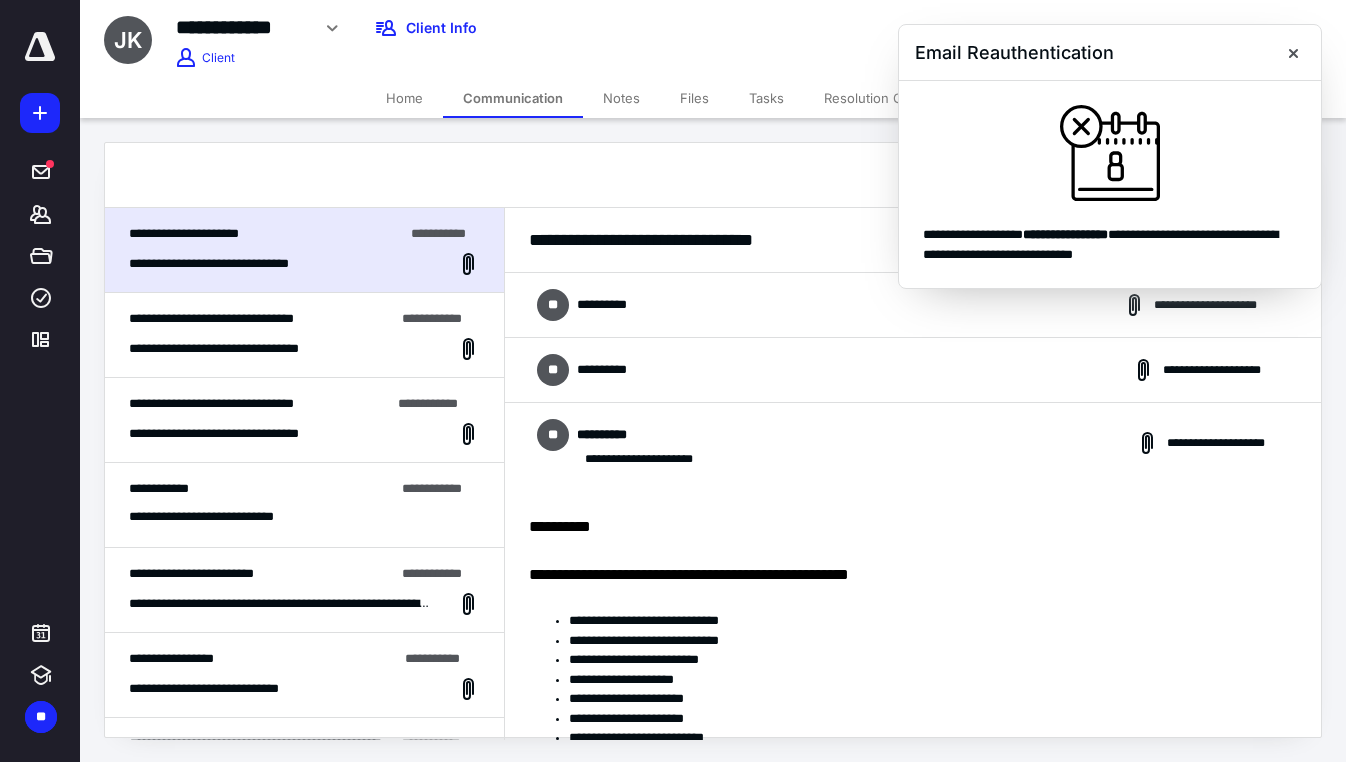 scroll, scrollTop: 650, scrollLeft: 0, axis: vertical 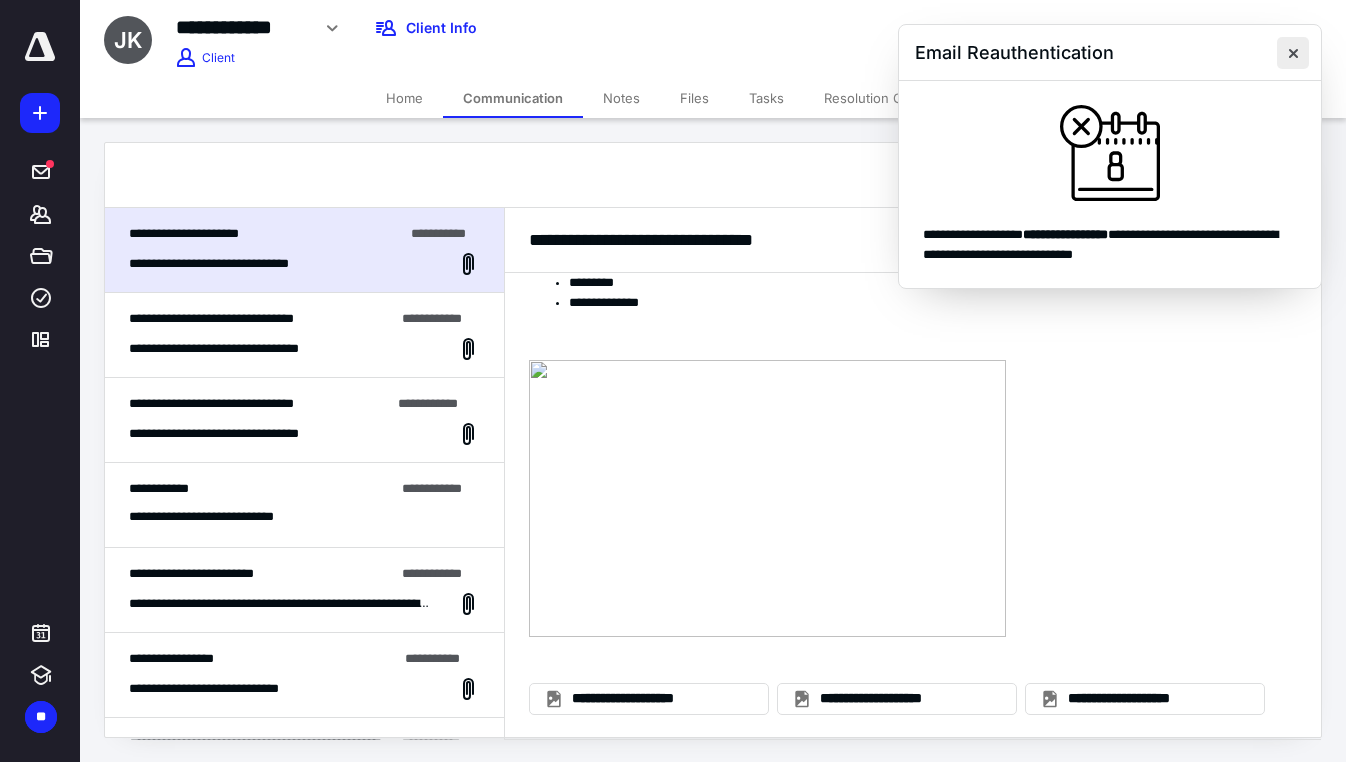 click at bounding box center [1293, 53] 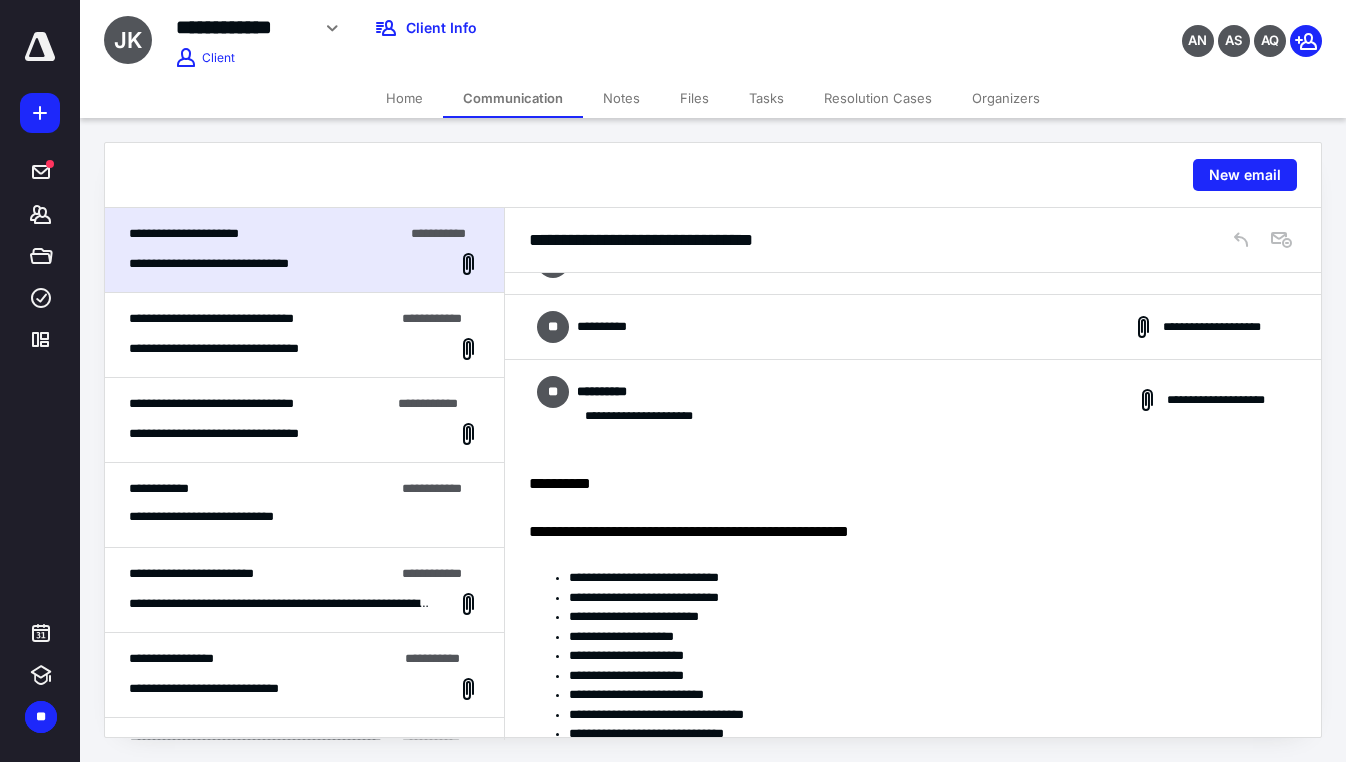 scroll, scrollTop: 0, scrollLeft: 0, axis: both 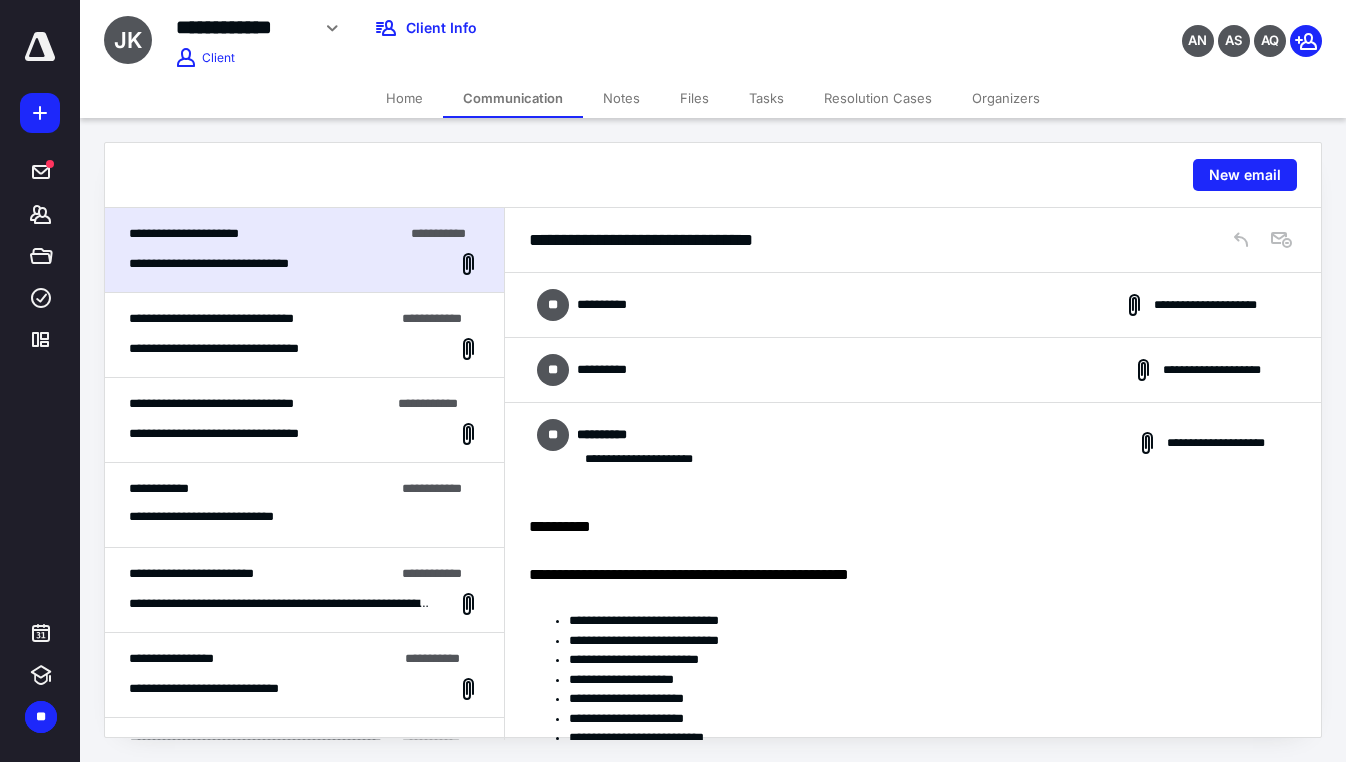 click on "**********" at bounding box center [913, 370] 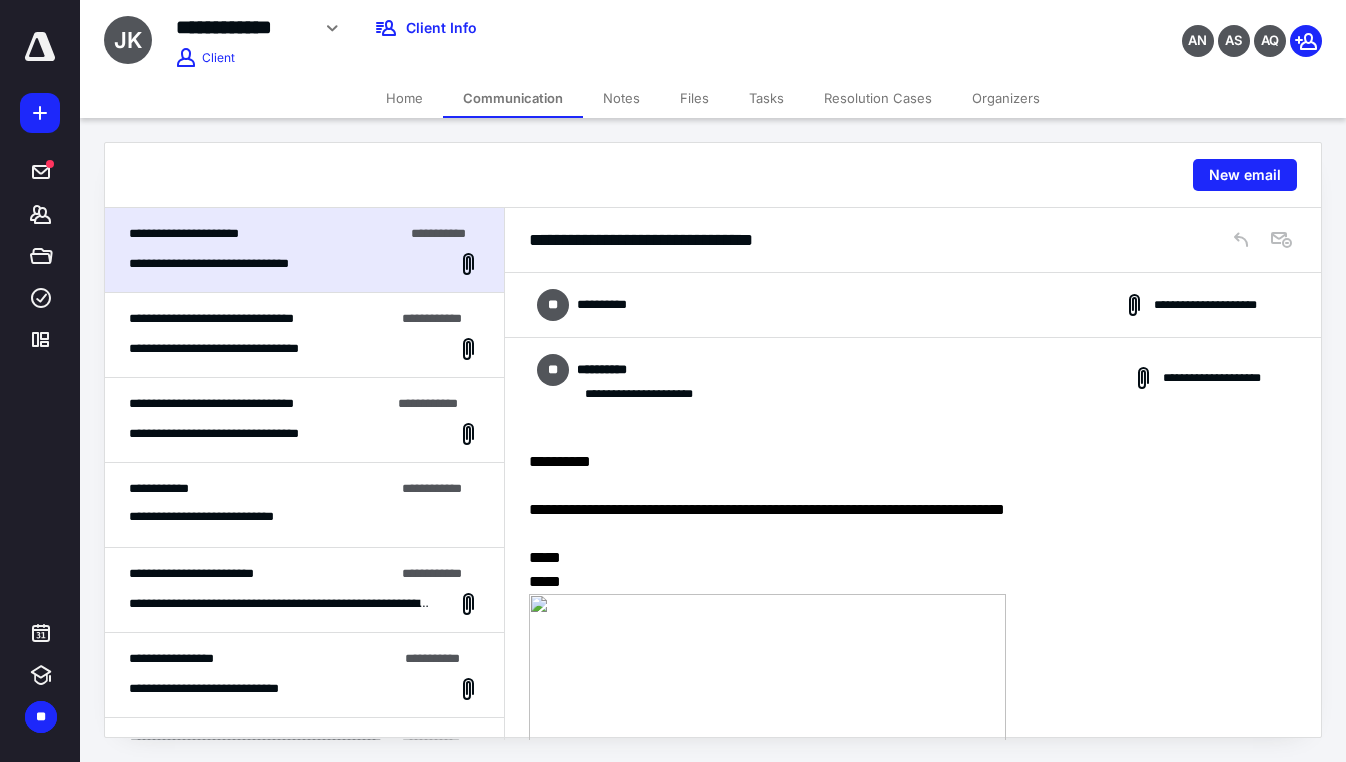 click on "**********" at bounding box center (913, 378) 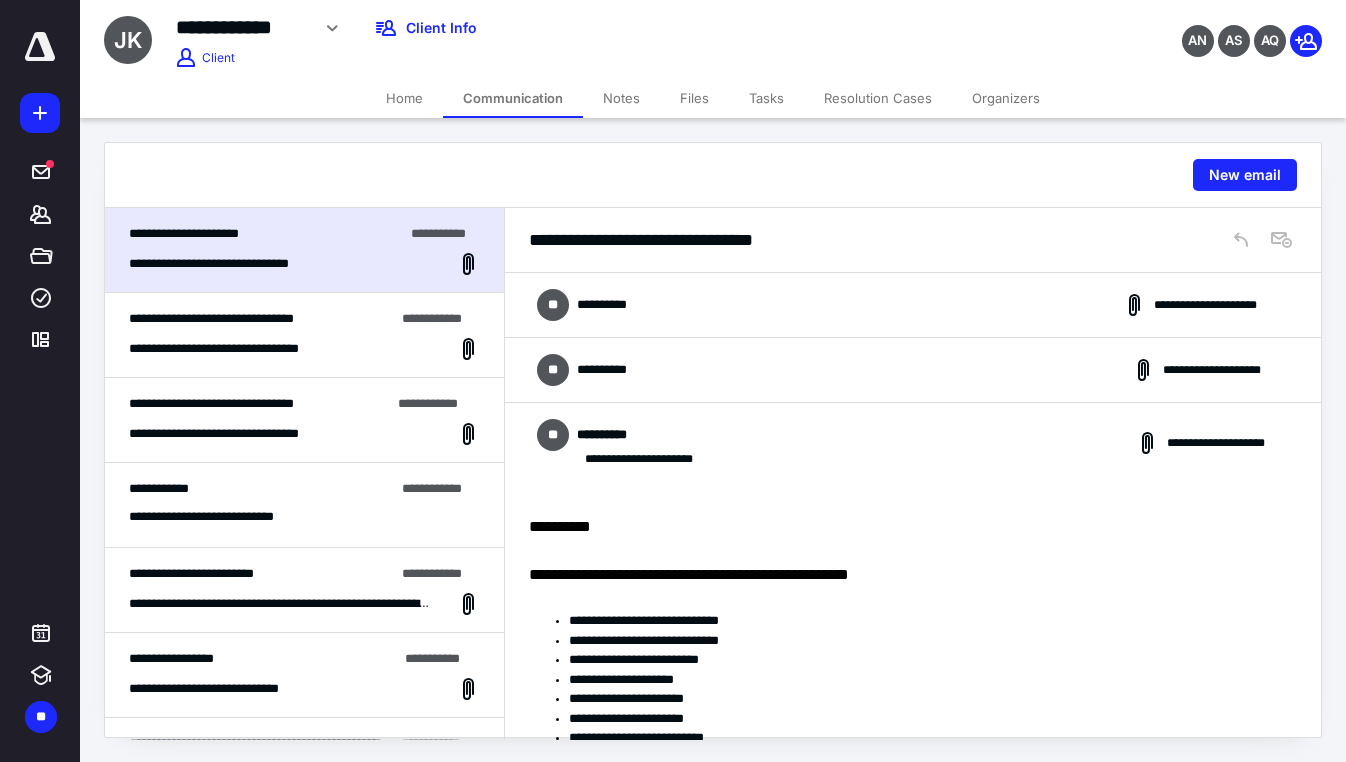 click on "**********" at bounding box center [913, 305] 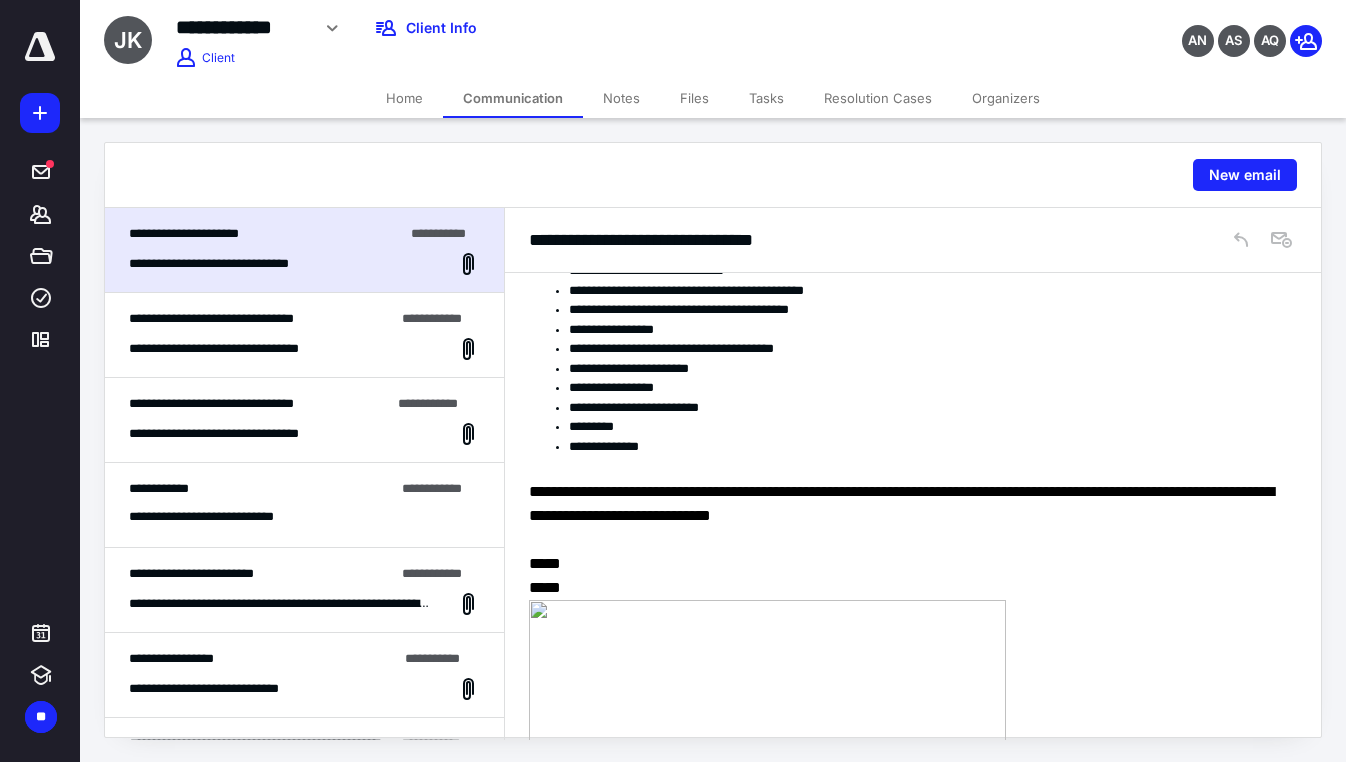 scroll, scrollTop: 0, scrollLeft: 0, axis: both 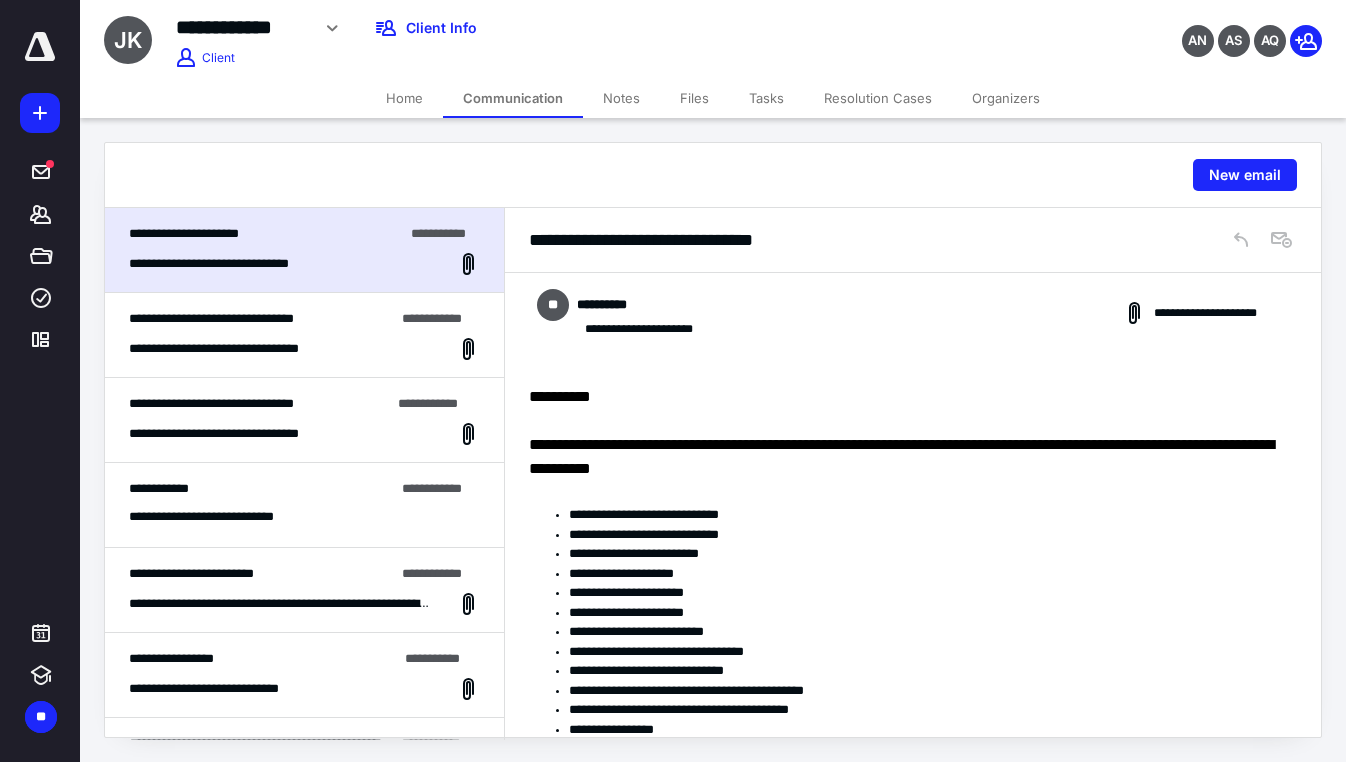 click on "**********" at bounding box center [913, 313] 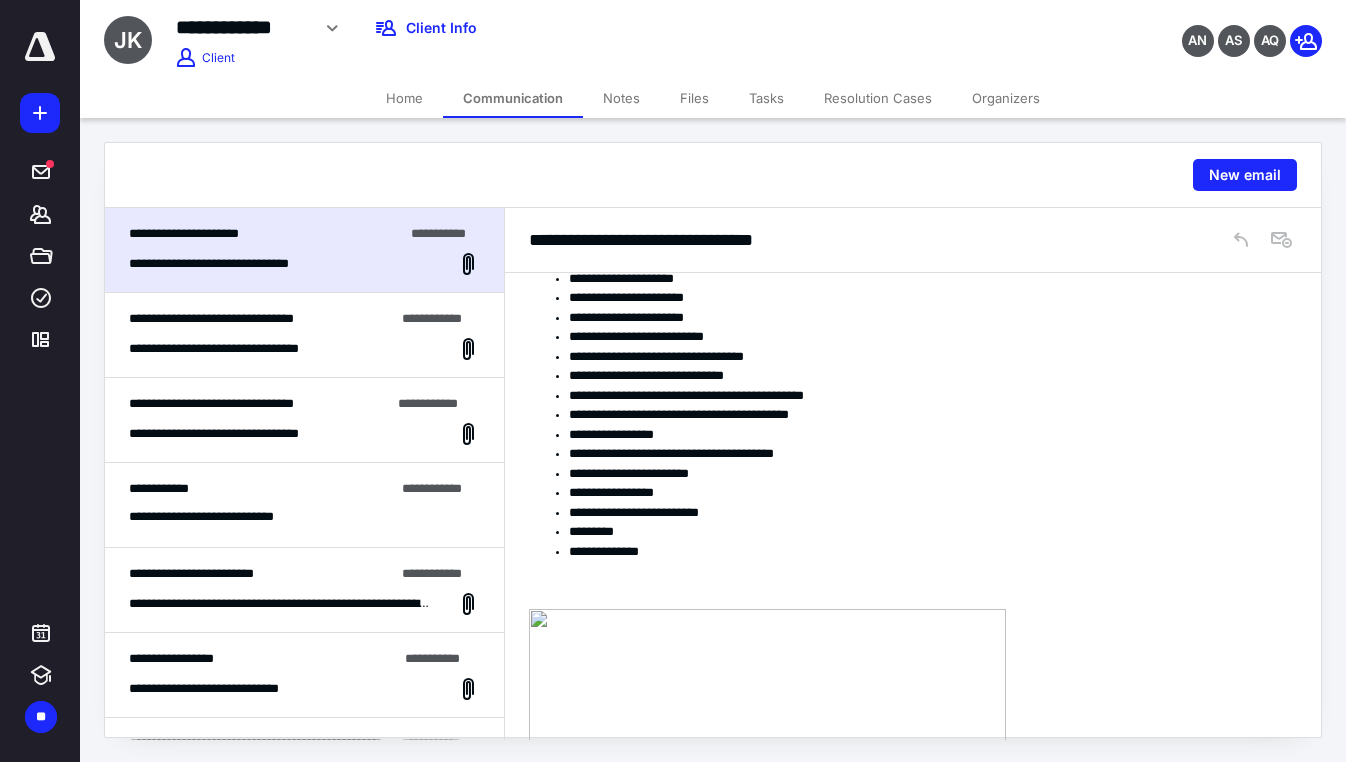 scroll, scrollTop: 50, scrollLeft: 0, axis: vertical 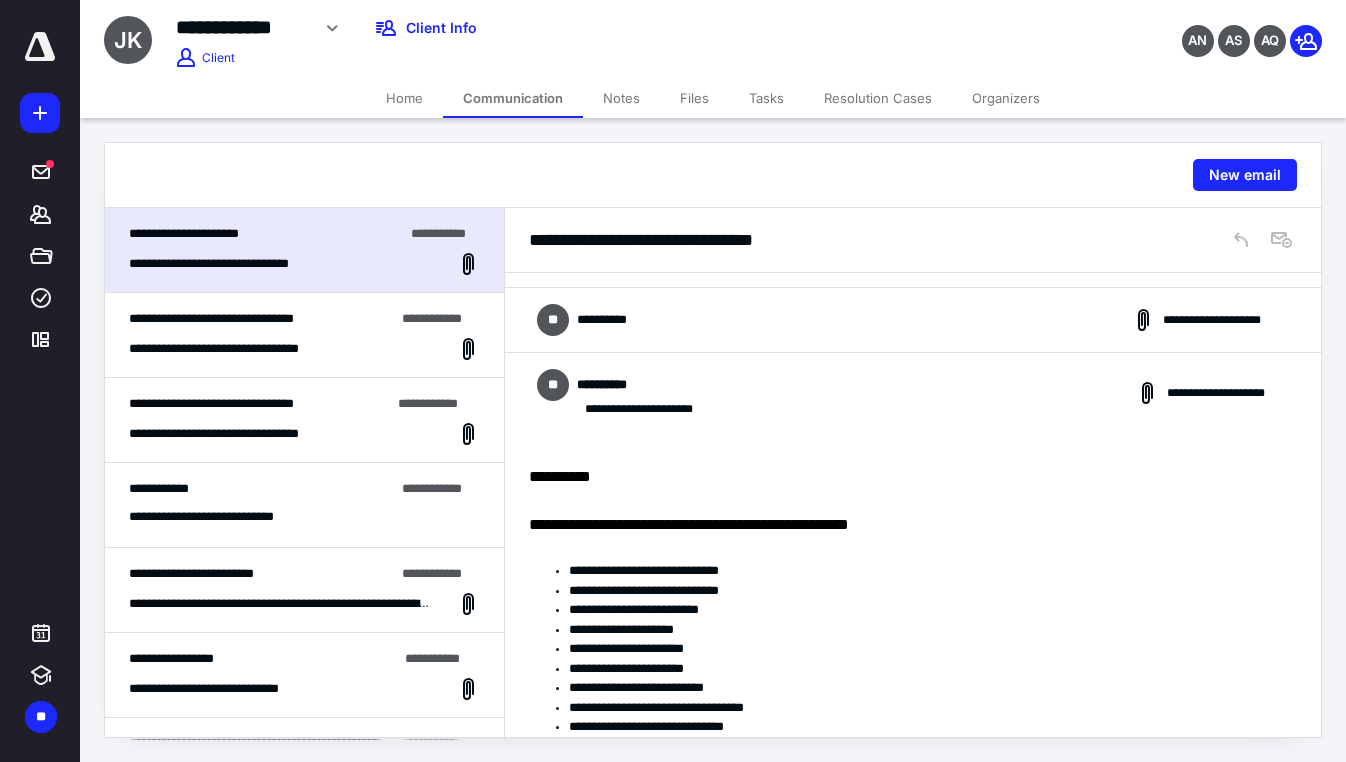 click on "**********" at bounding box center [913, 393] 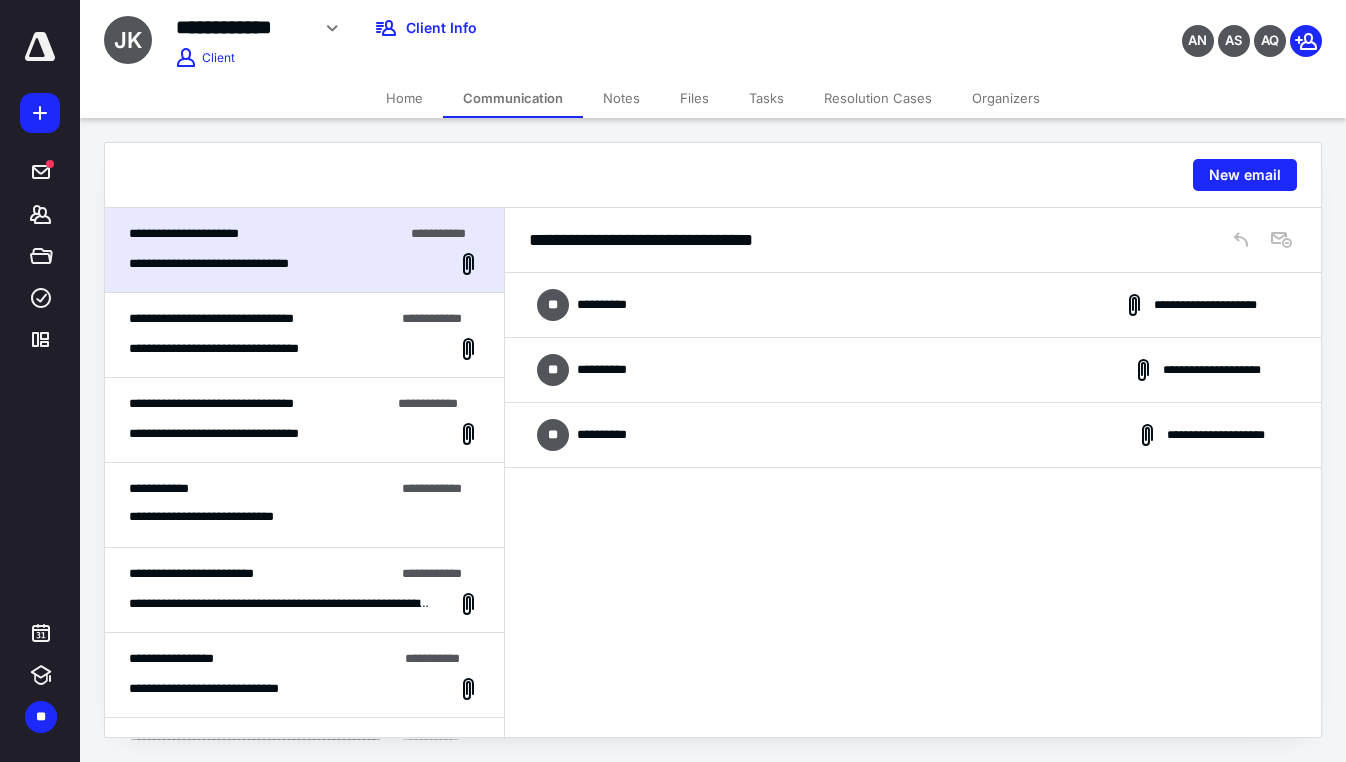 scroll, scrollTop: 0, scrollLeft: 0, axis: both 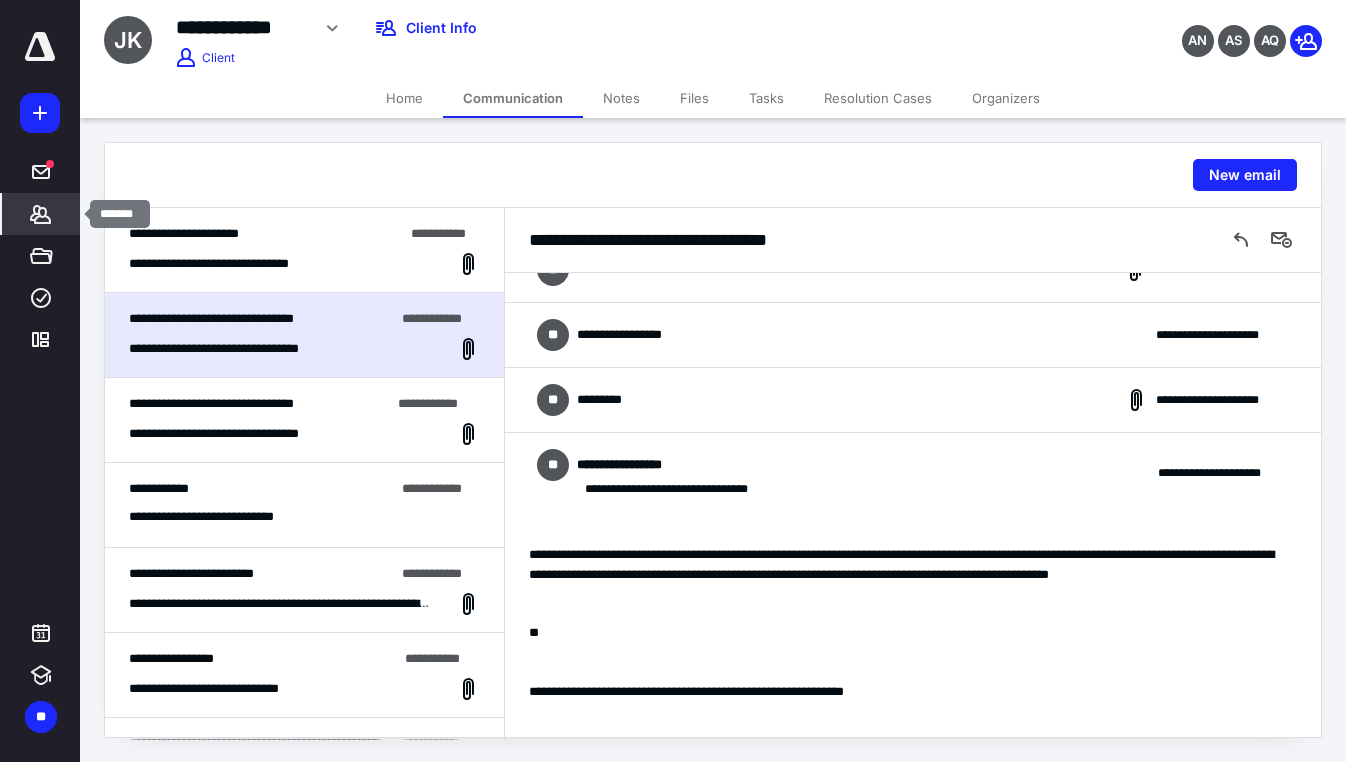 click 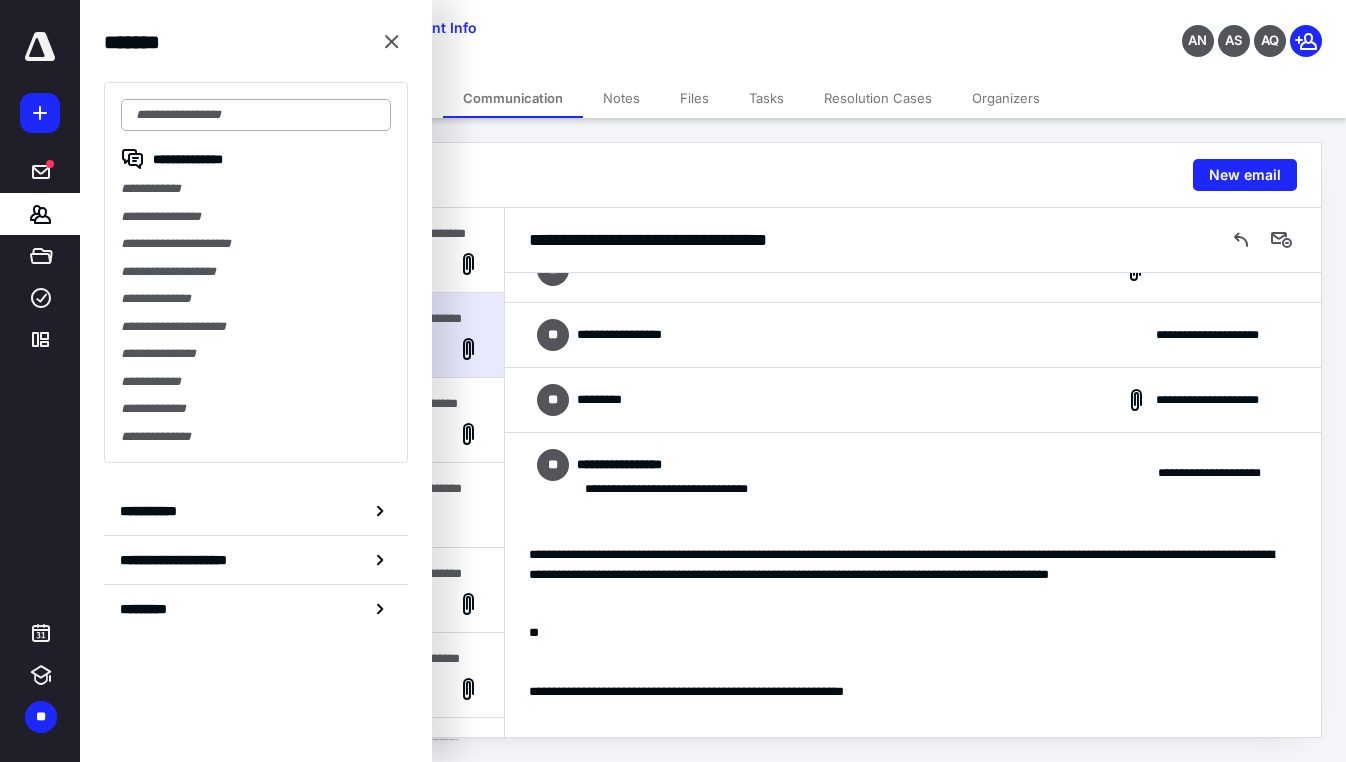 click at bounding box center [256, 115] 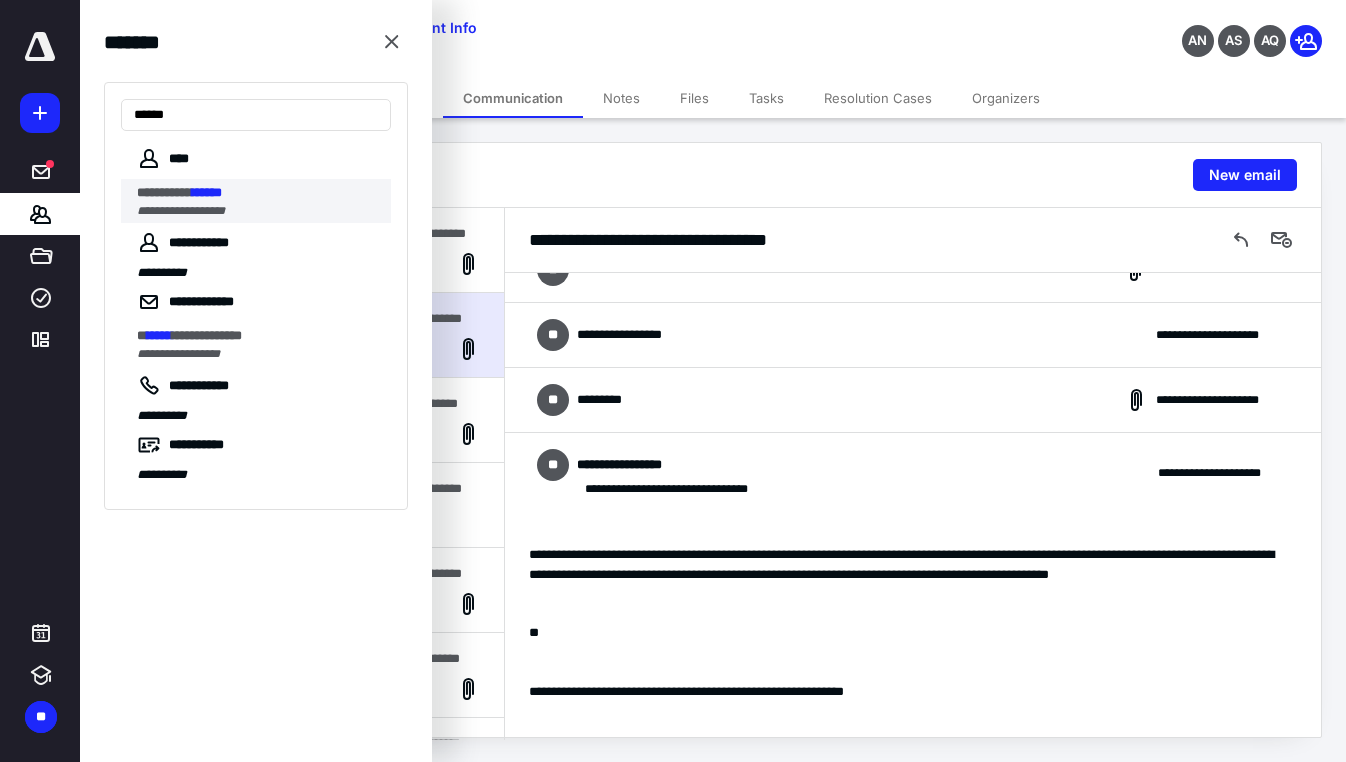 type on "******" 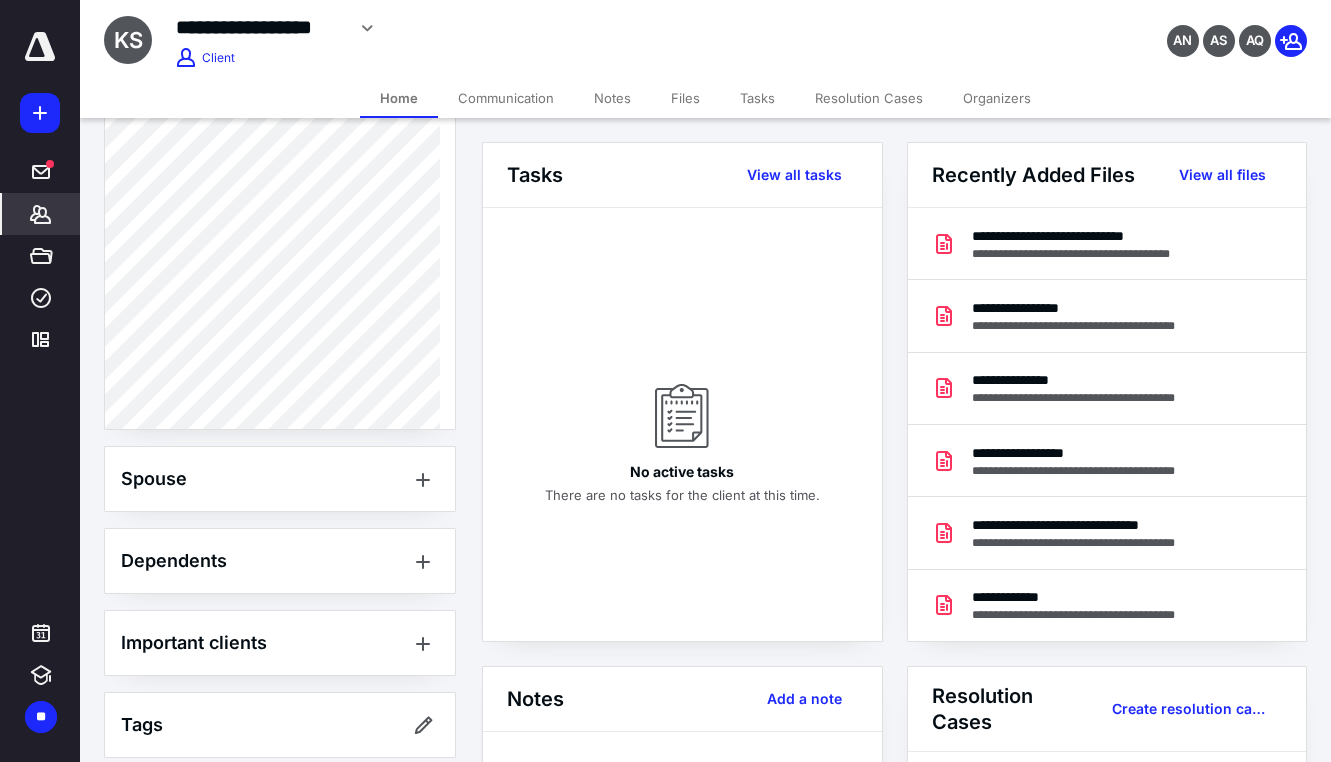 scroll, scrollTop: 660, scrollLeft: 0, axis: vertical 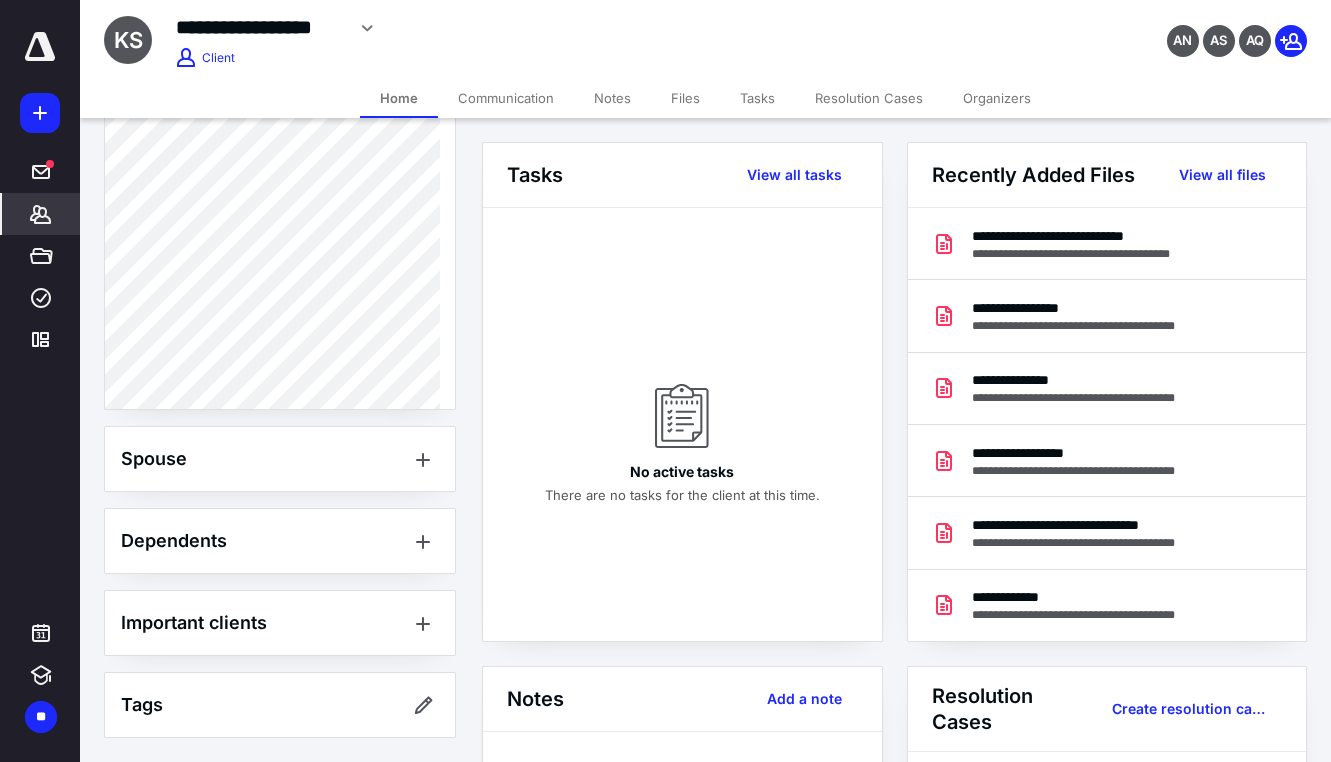 click on "Communication" at bounding box center (506, 98) 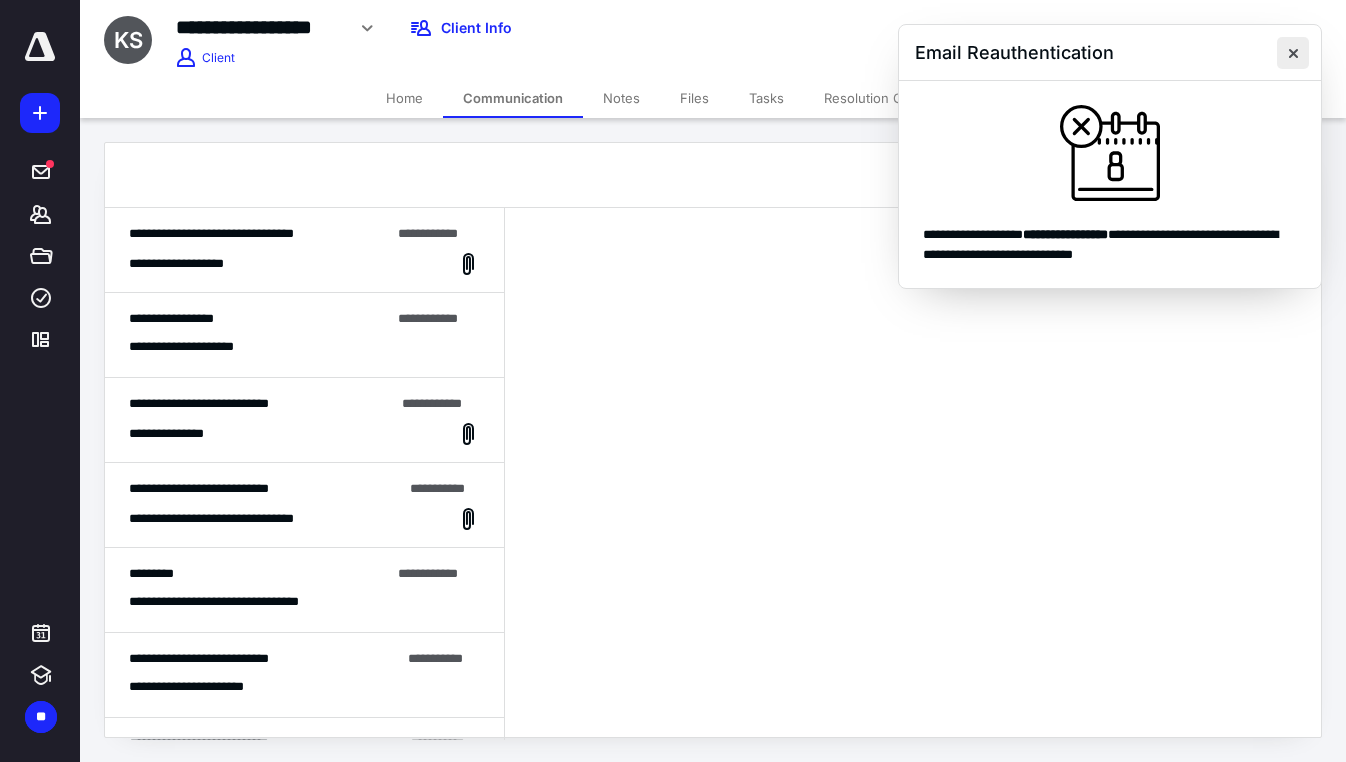 click at bounding box center [1293, 53] 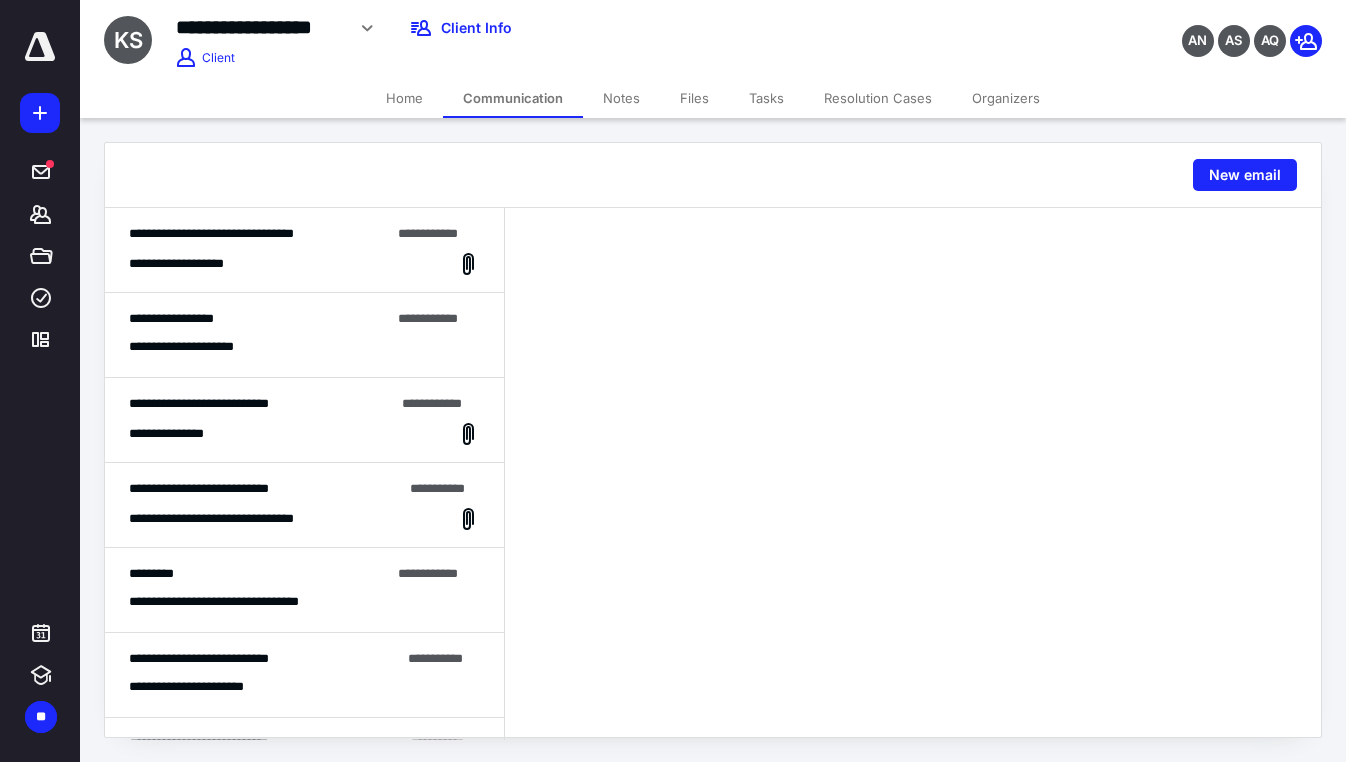 click on "**********" at bounding box center (304, 250) 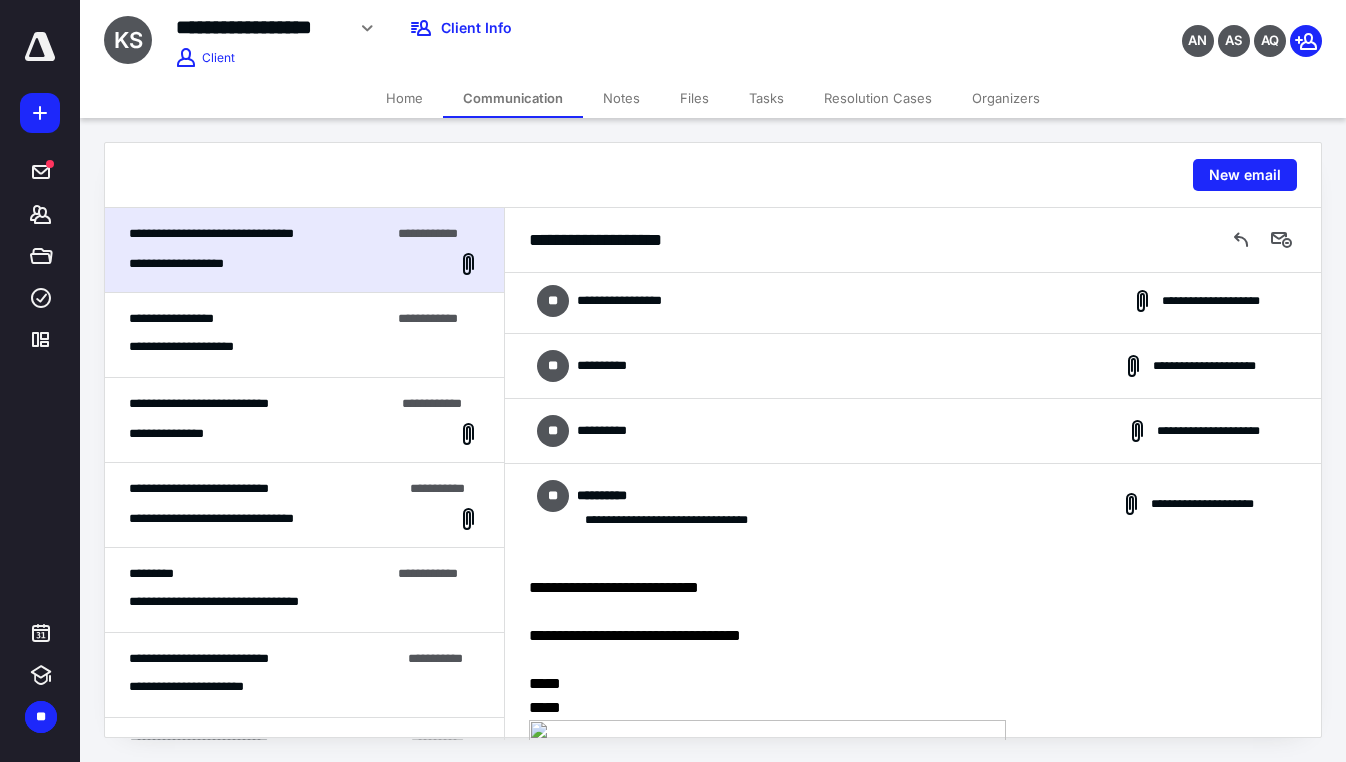 scroll, scrollTop: 749, scrollLeft: 0, axis: vertical 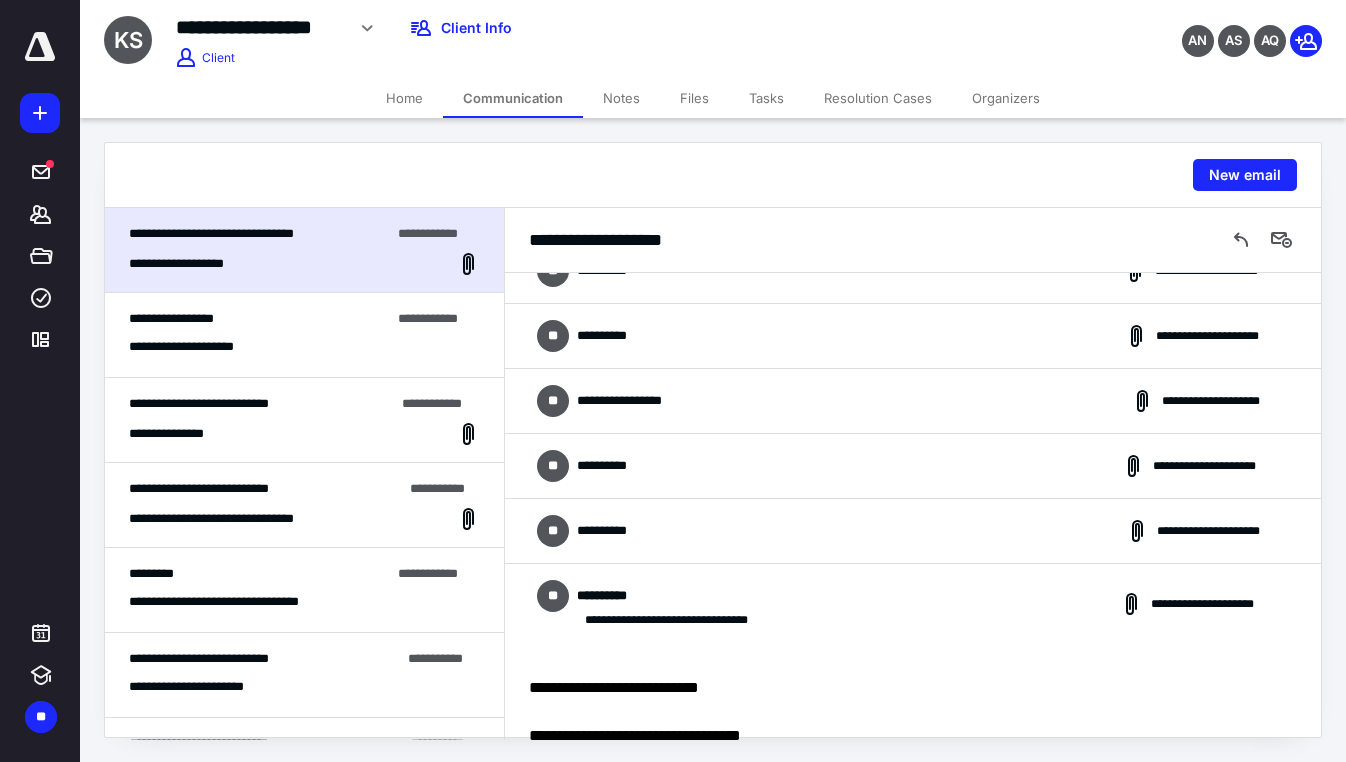 click on "**********" at bounding box center (913, 401) 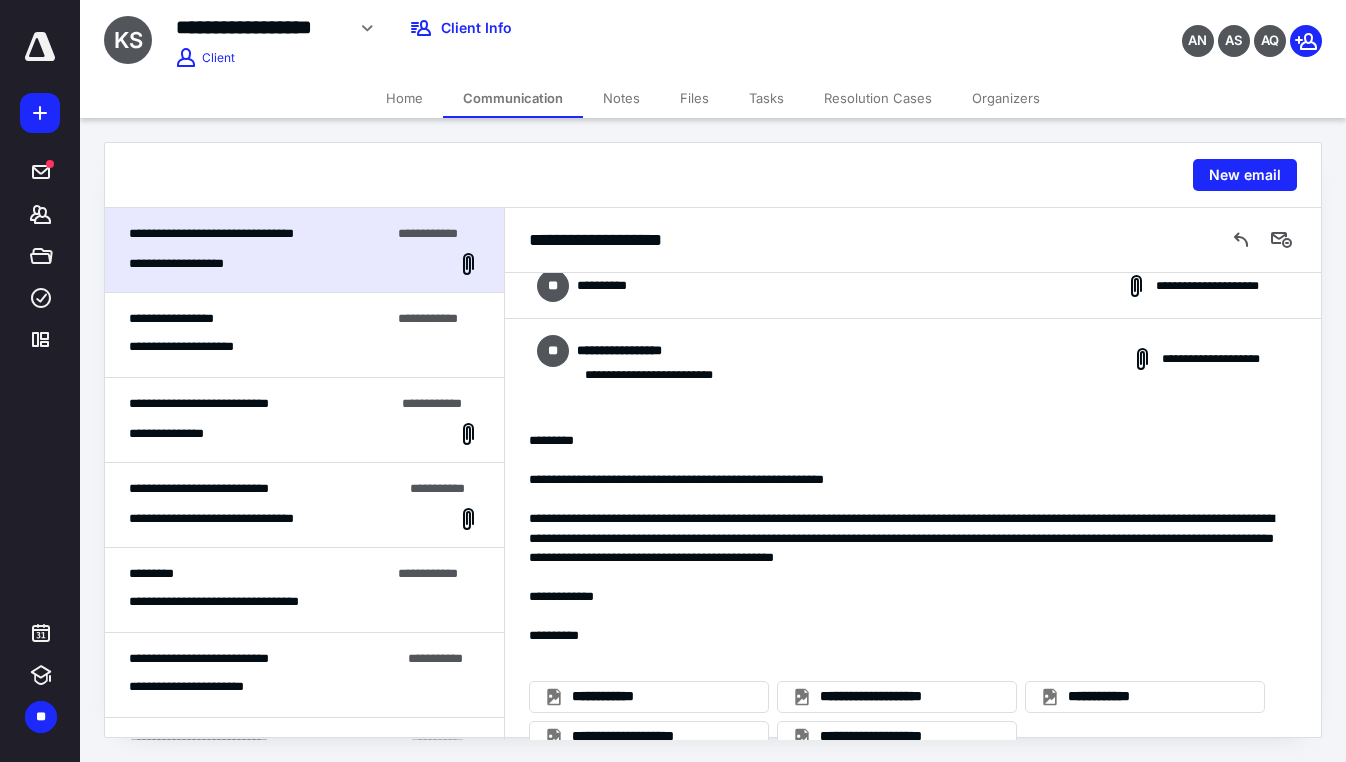 scroll, scrollTop: 849, scrollLeft: 0, axis: vertical 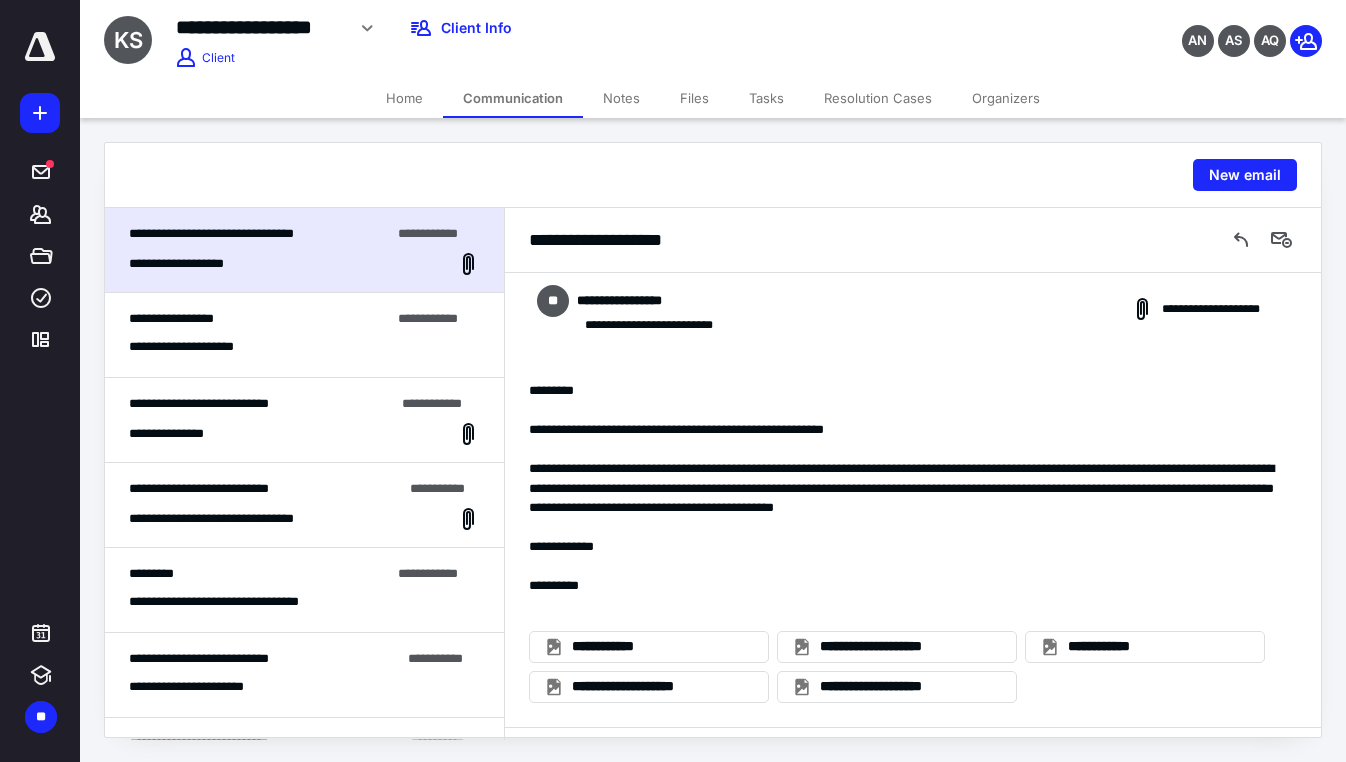 click on "**********" at bounding box center (913, 309) 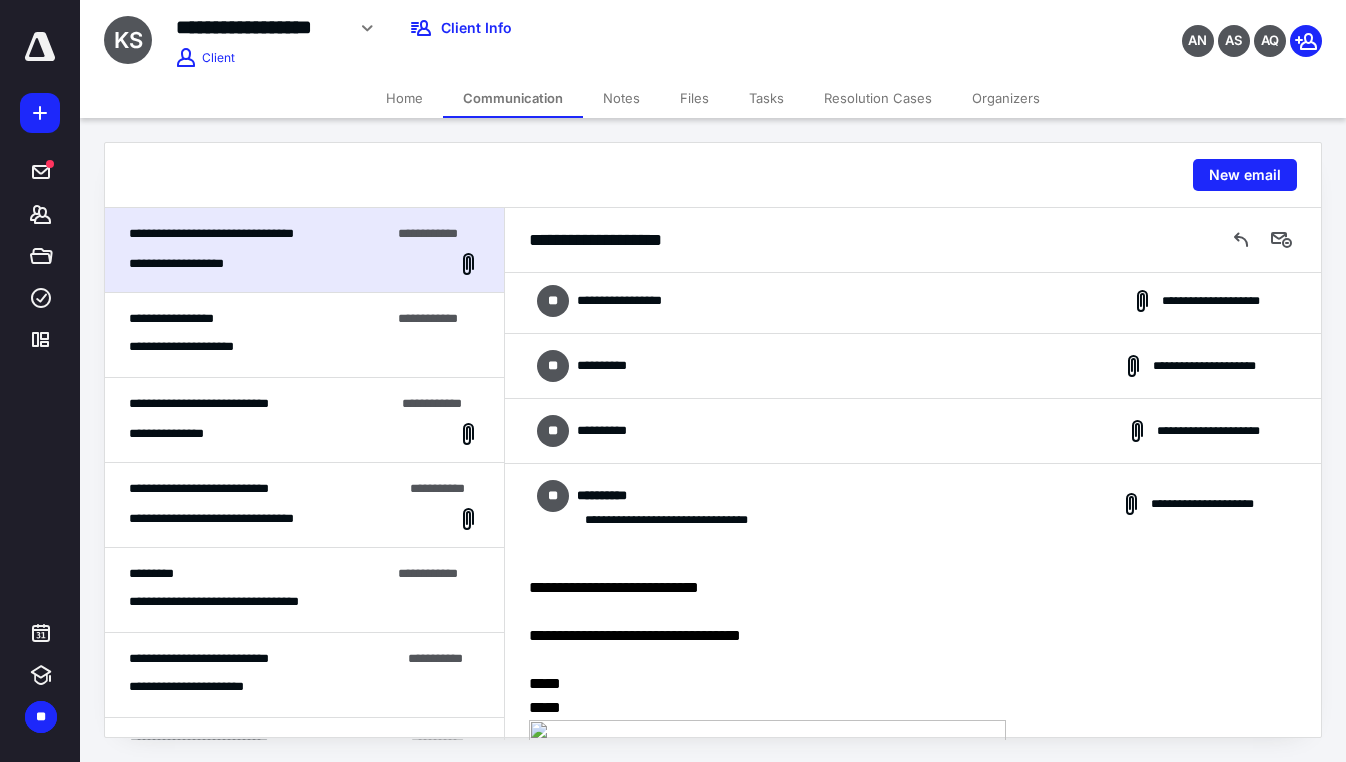 click on "**********" at bounding box center [913, 366] 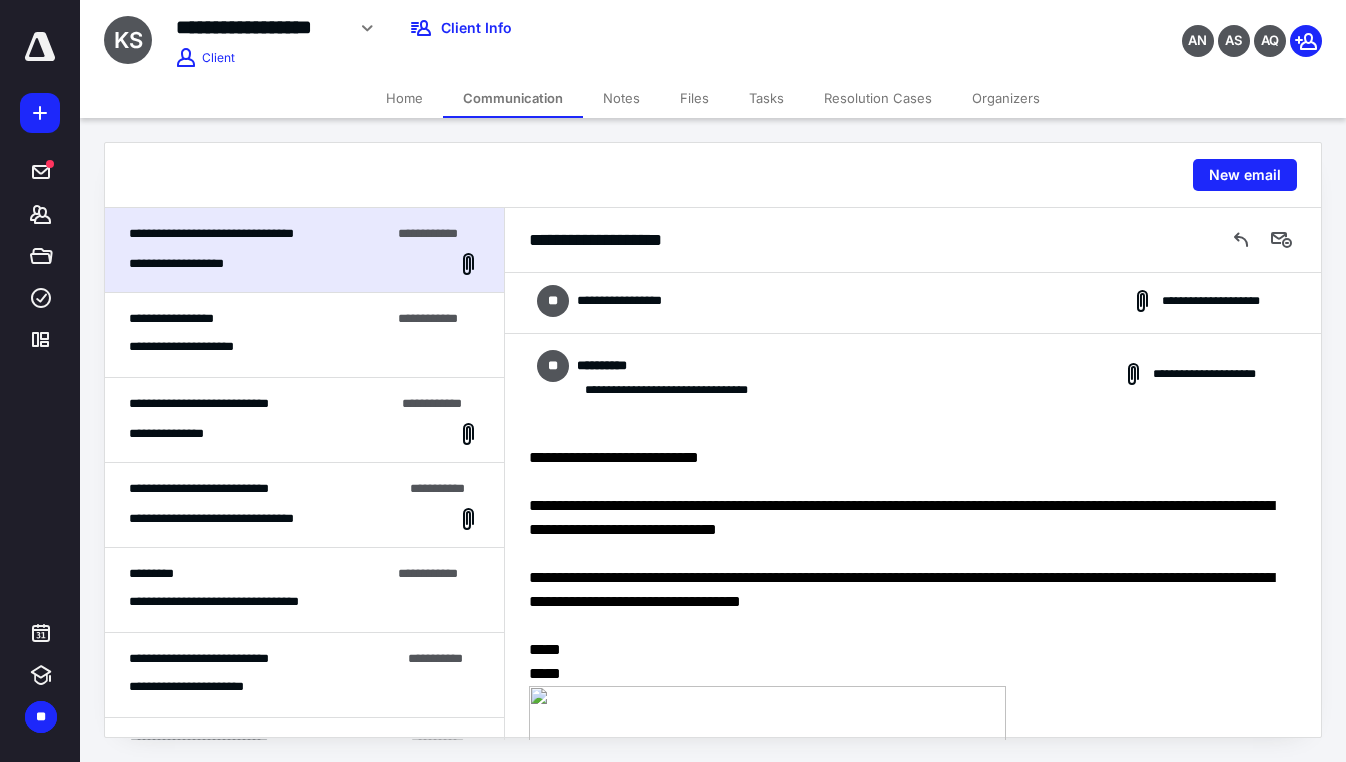 click on "**********" at bounding box center [913, 301] 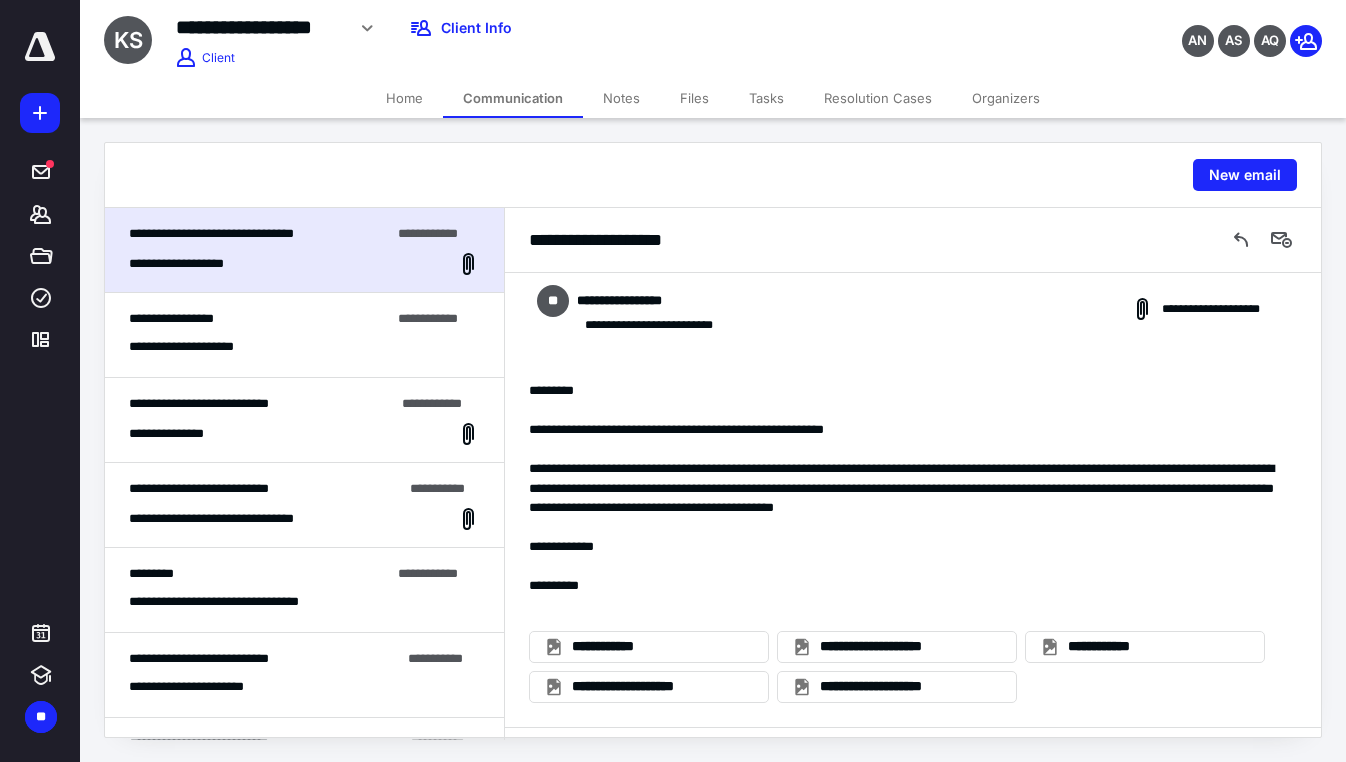 click on "**********" at bounding box center [913, 309] 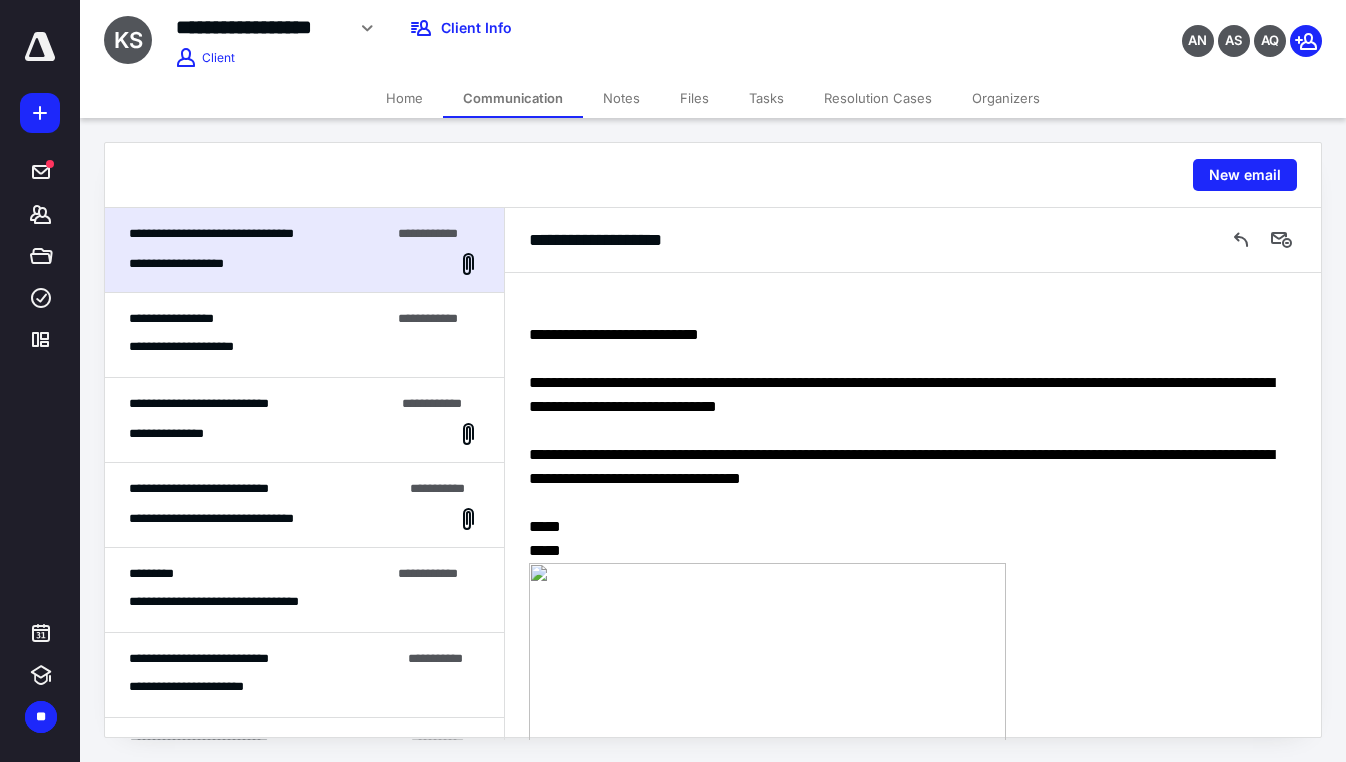 scroll, scrollTop: 849, scrollLeft: 0, axis: vertical 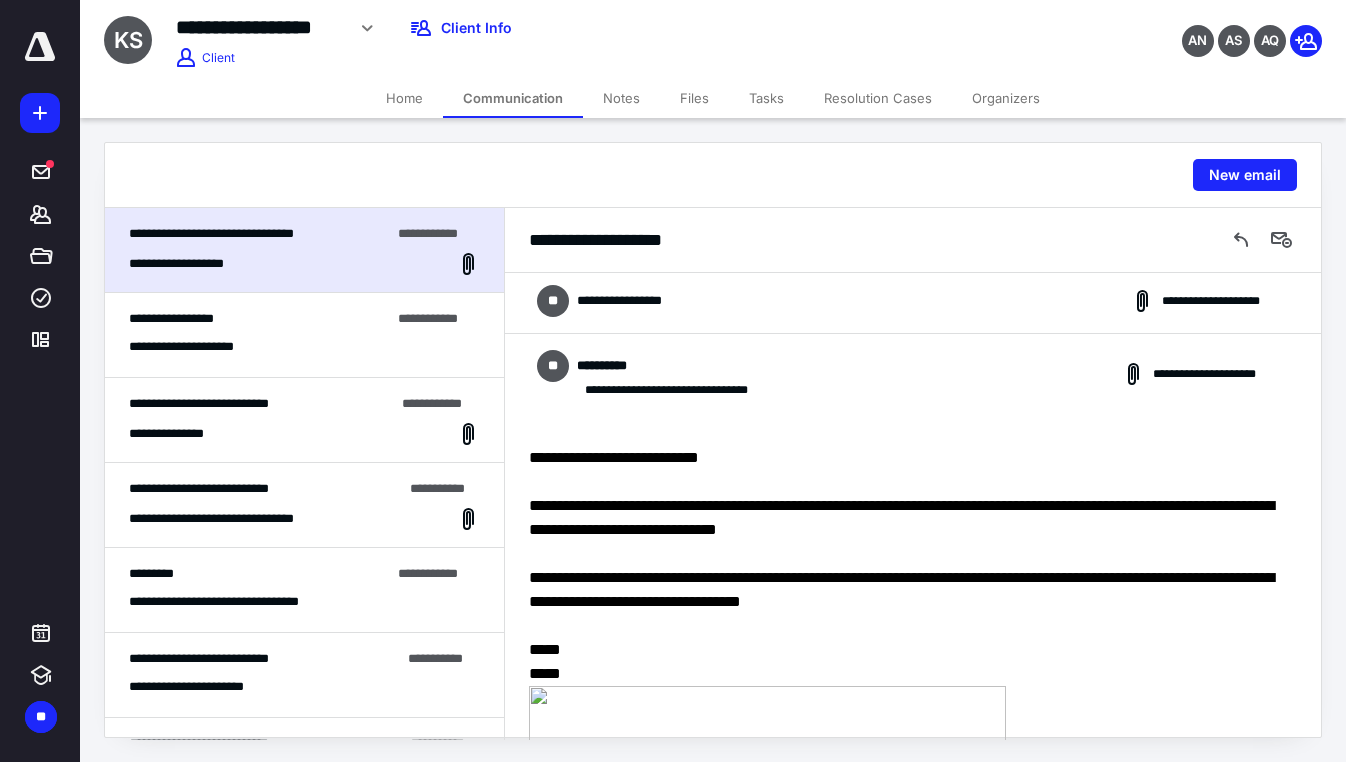 click on "**********" at bounding box center (913, 301) 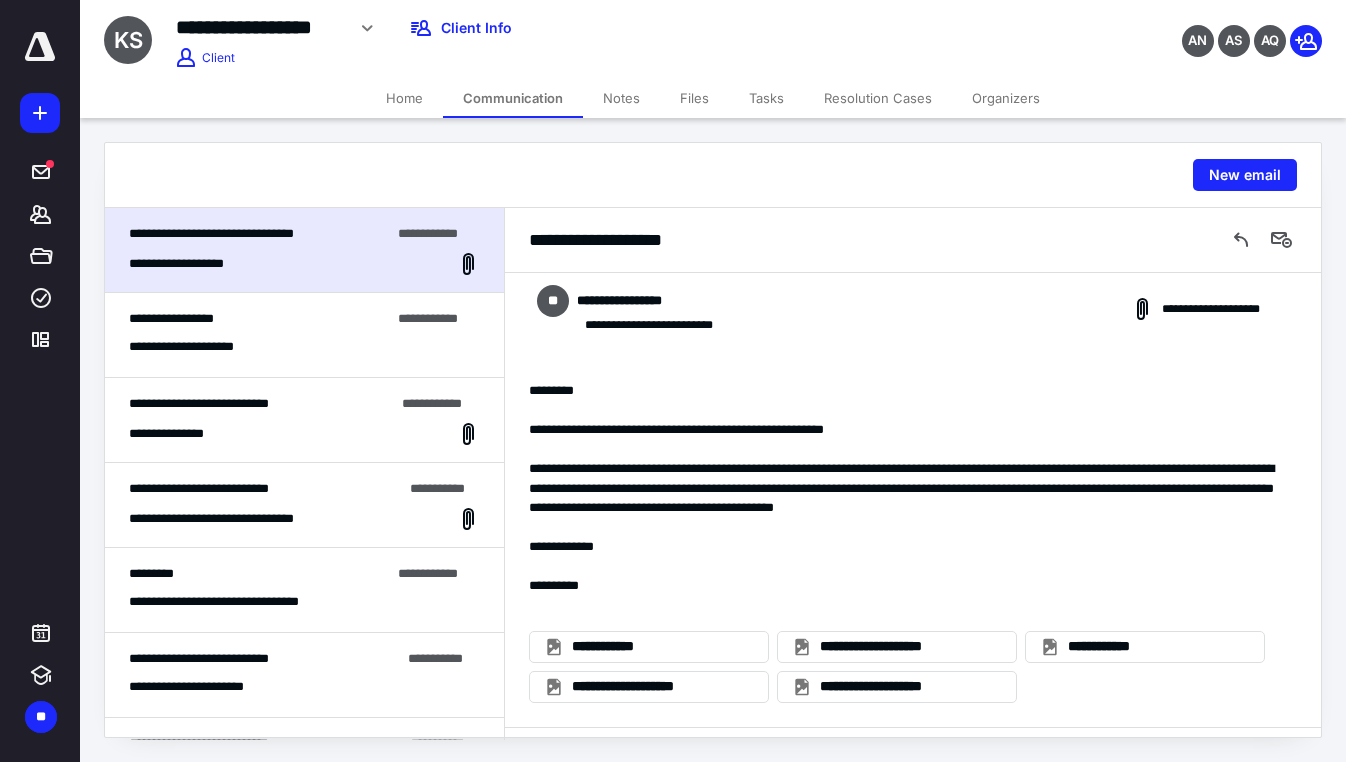 click on "**********" at bounding box center [913, 309] 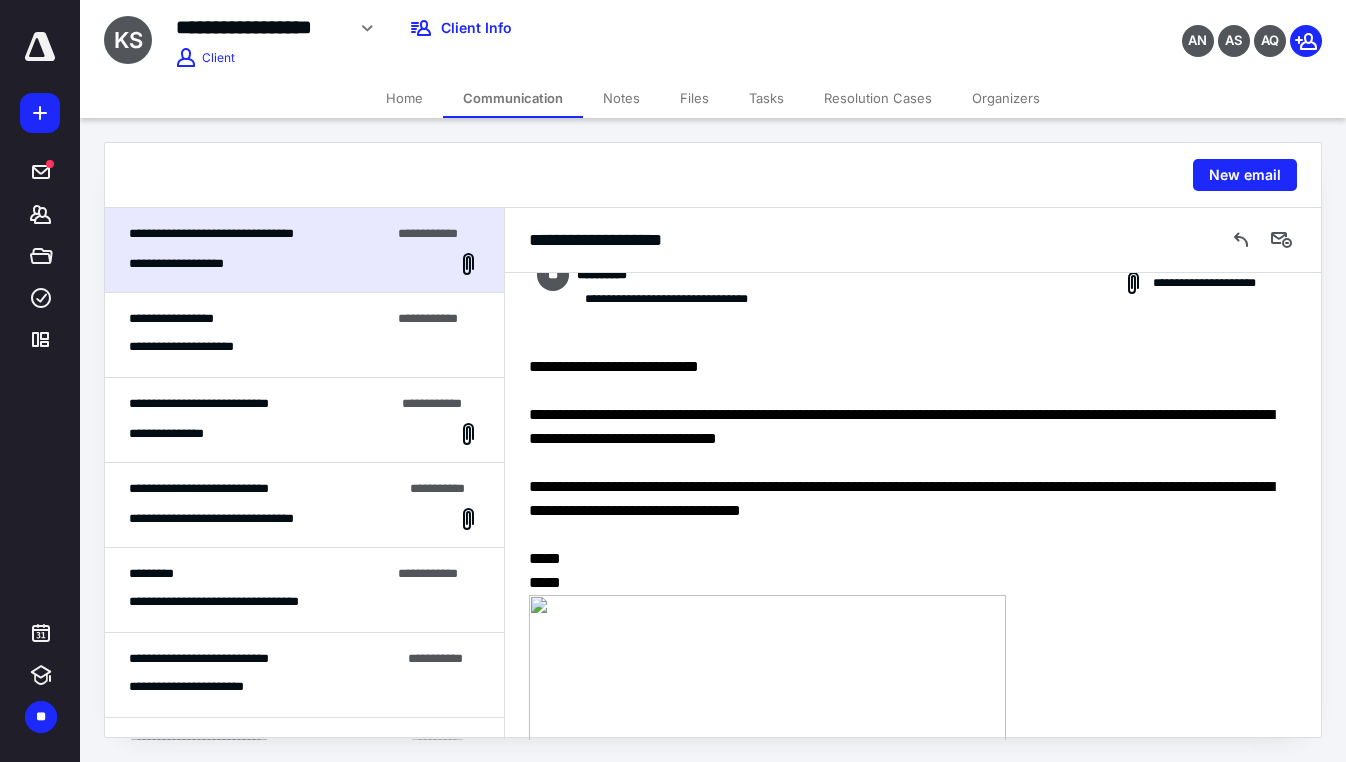 scroll, scrollTop: 1049, scrollLeft: 0, axis: vertical 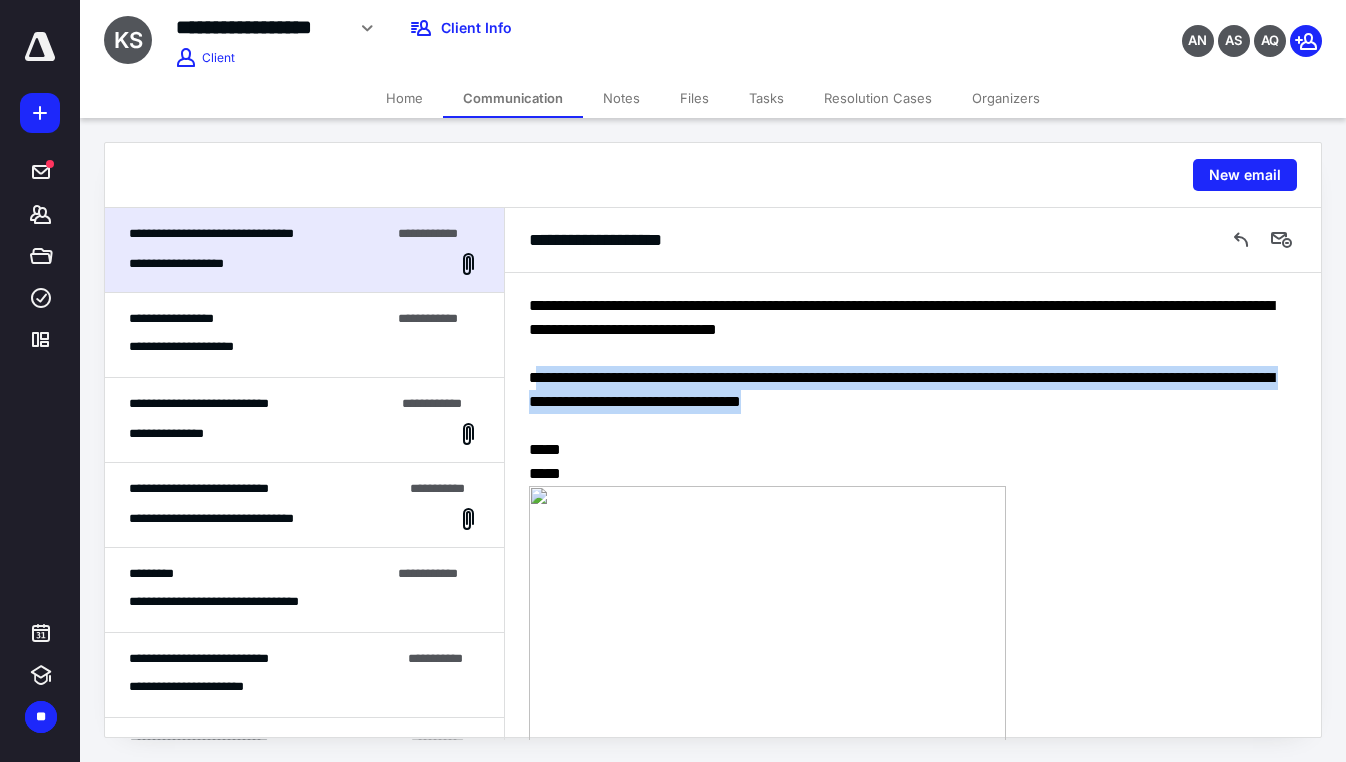 drag, startPoint x: 539, startPoint y: 369, endPoint x: 1143, endPoint y: 417, distance: 605.9043 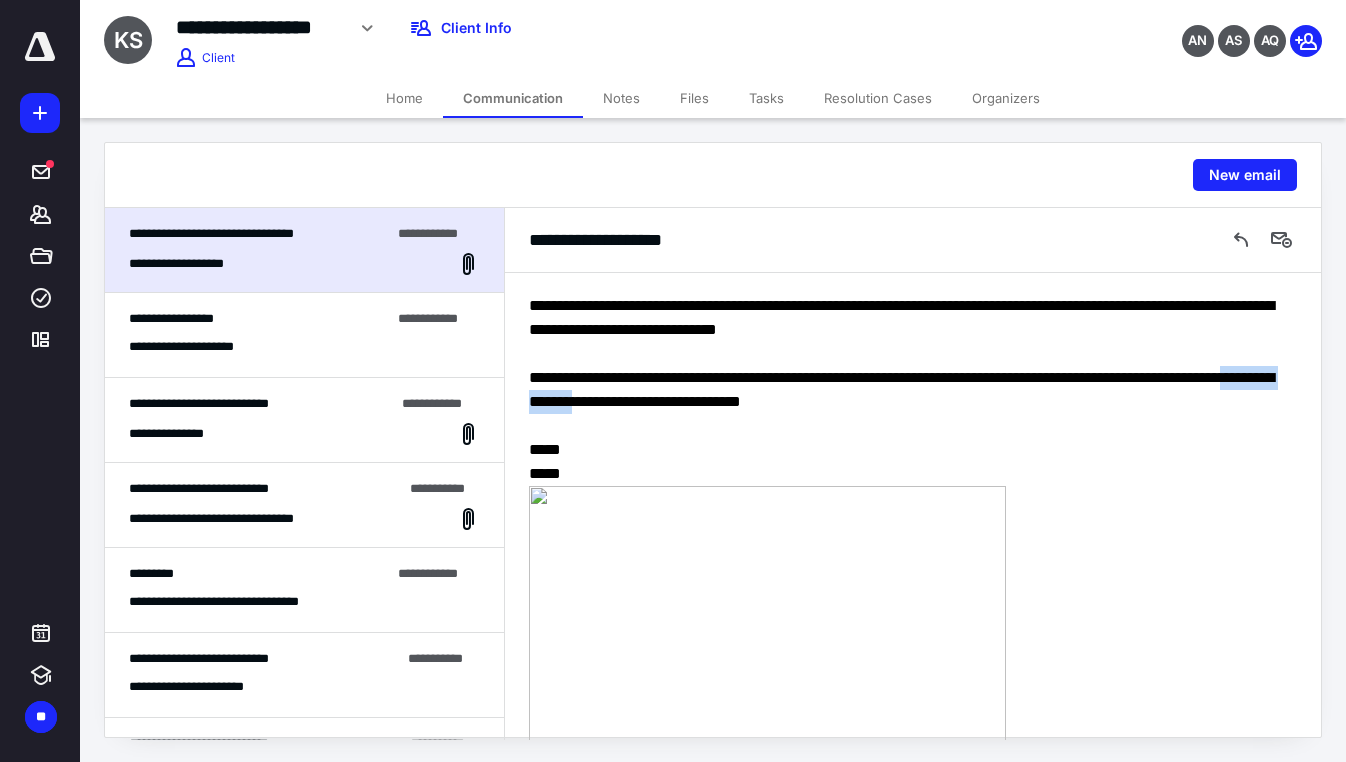 drag, startPoint x: 710, startPoint y: 411, endPoint x: 850, endPoint y: 412, distance: 140.00357 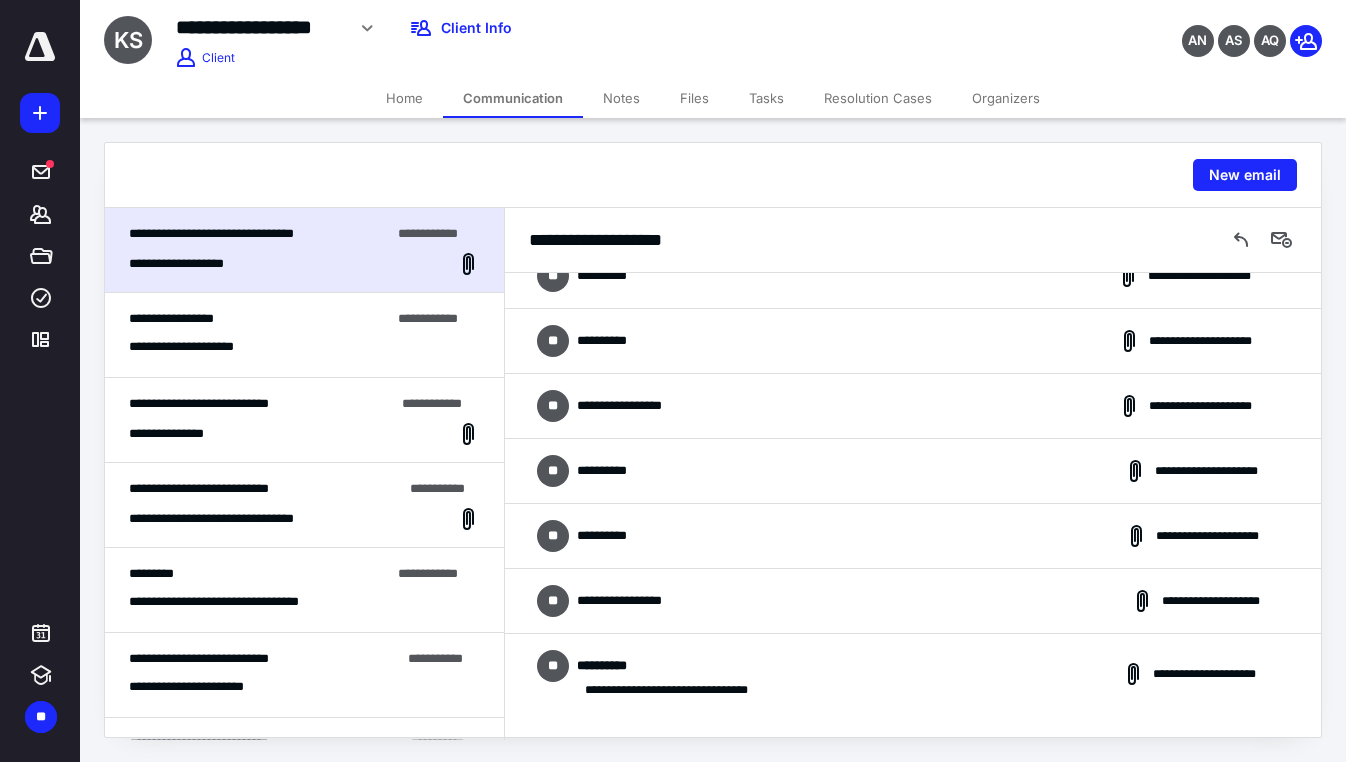 scroll, scrollTop: 249, scrollLeft: 0, axis: vertical 